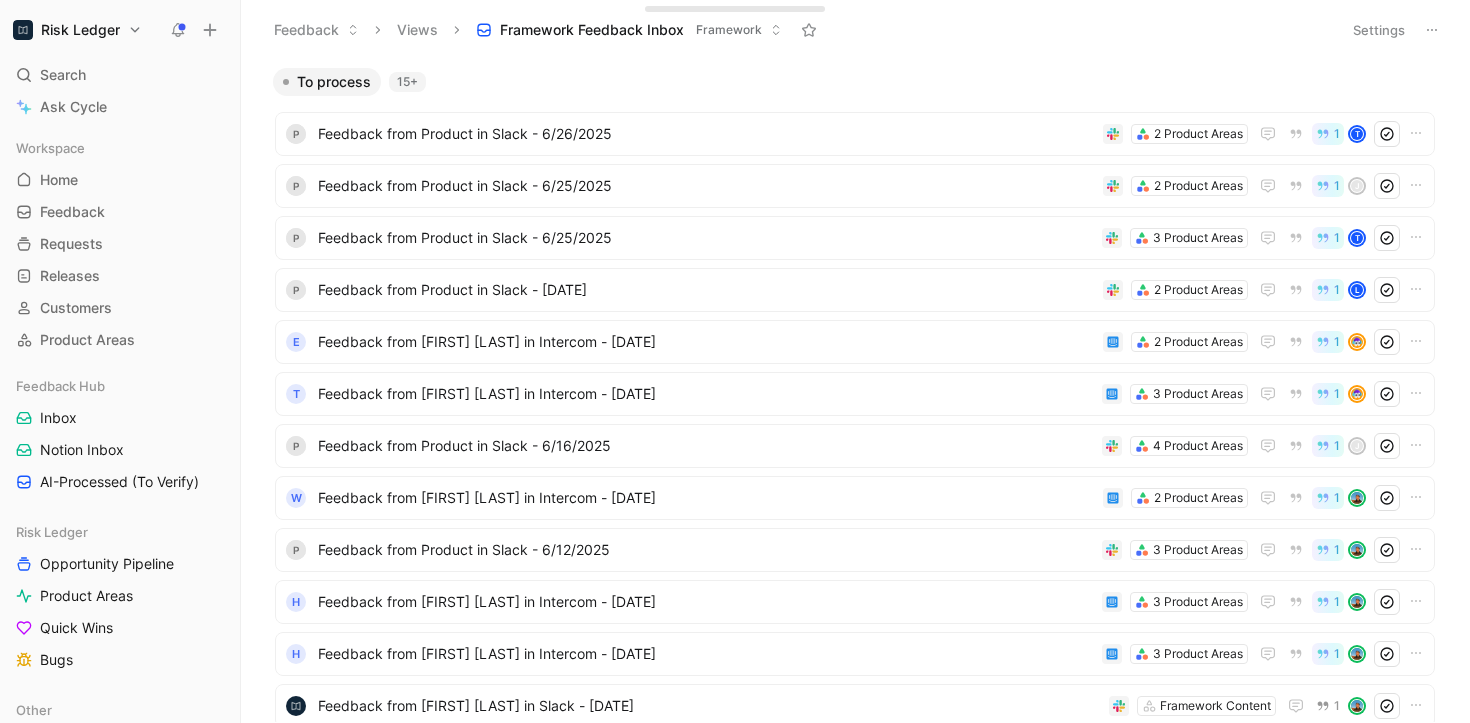scroll, scrollTop: 0, scrollLeft: 0, axis: both 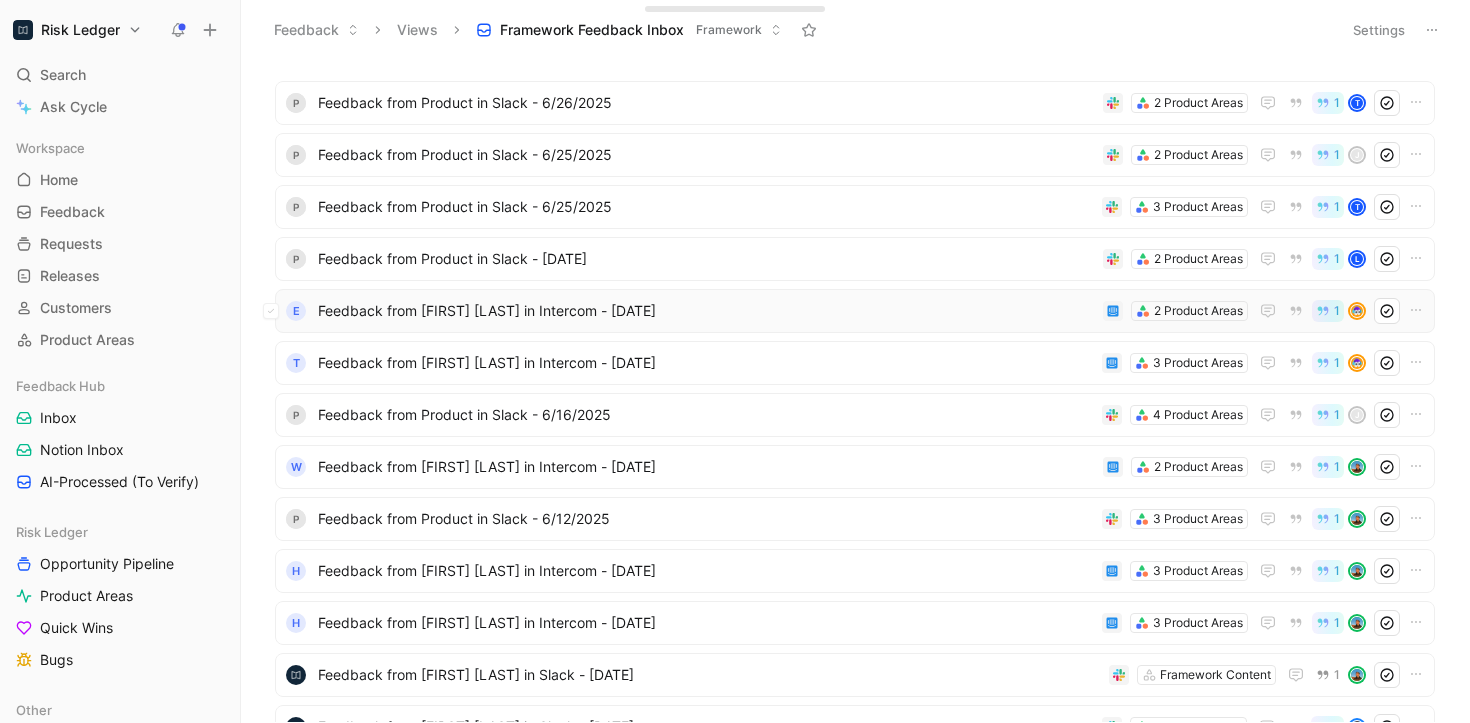 click on "Feedback from [FIRST] [LAST] in Intercom - [DATE]" at bounding box center (706, 311) 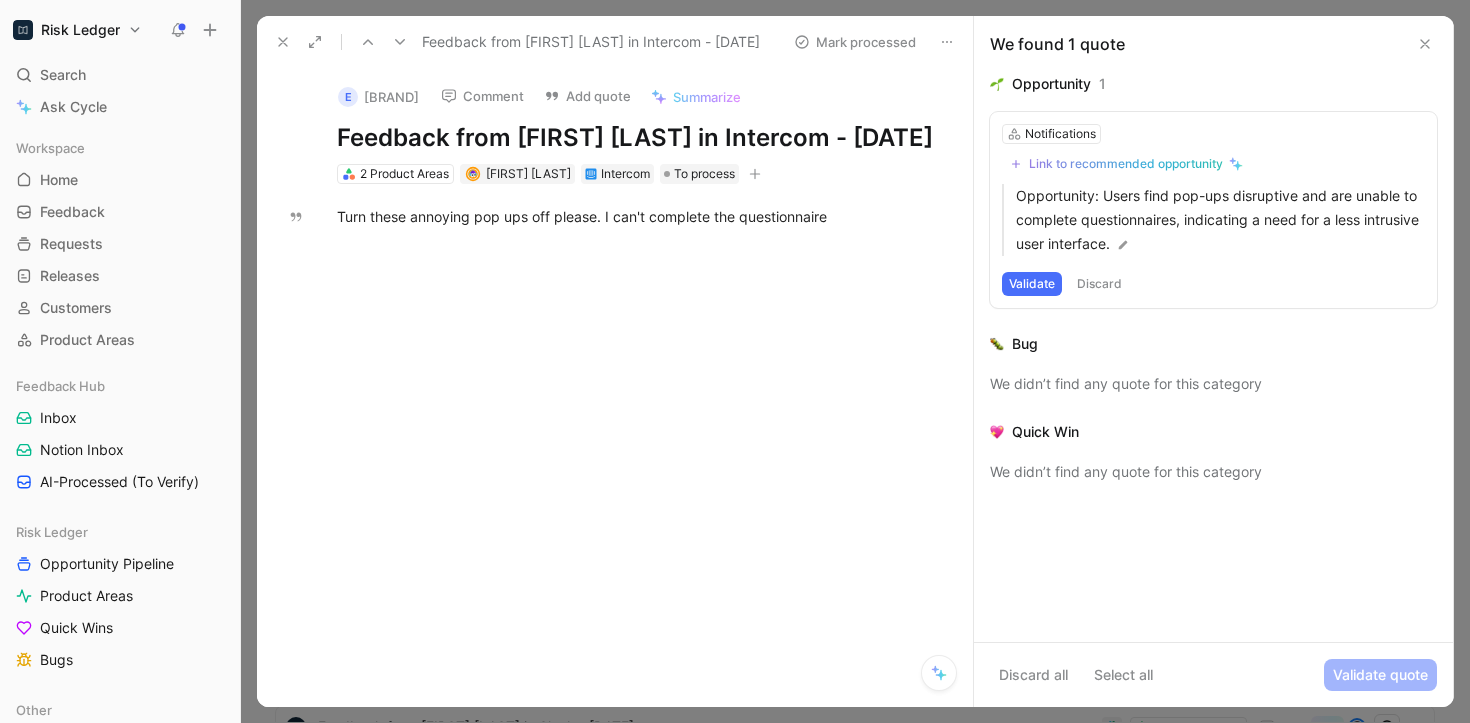 click at bounding box center (1425, 44) 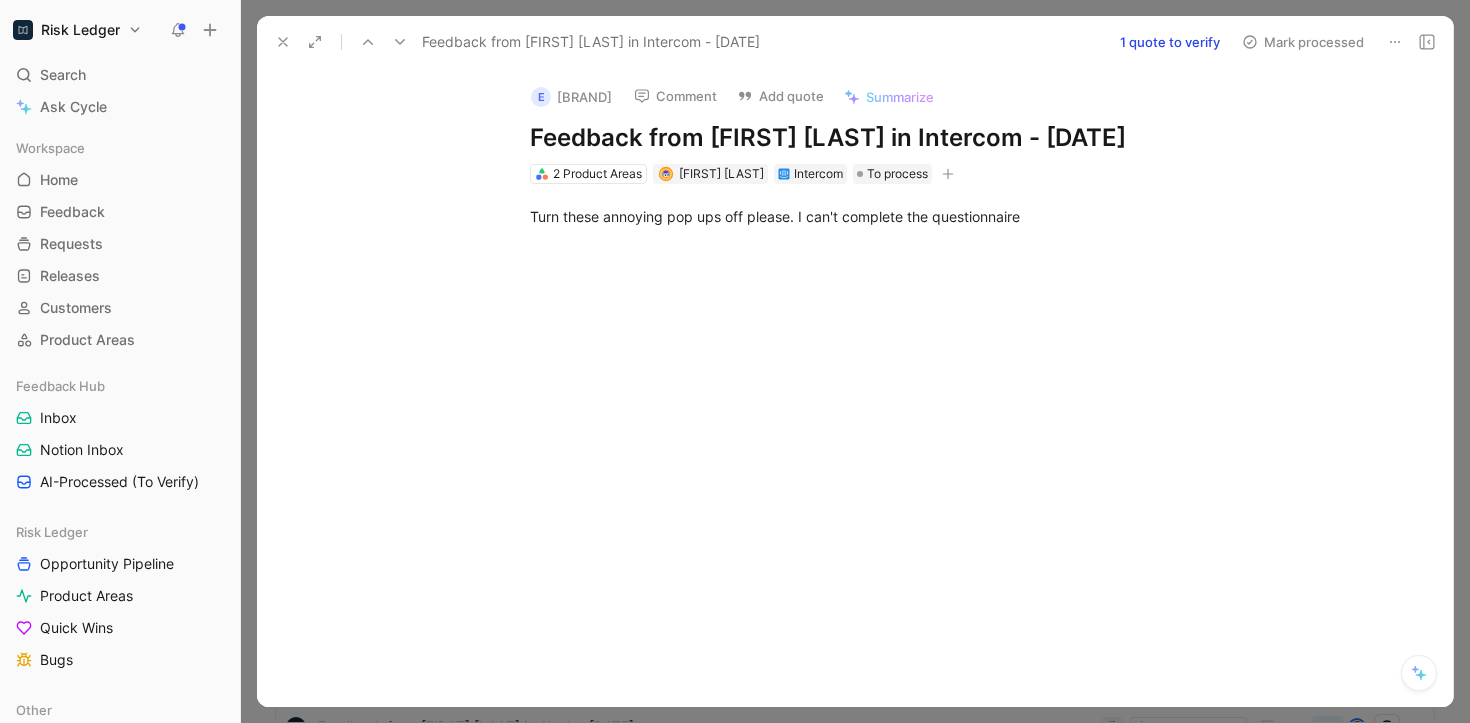 click at bounding box center (283, 42) 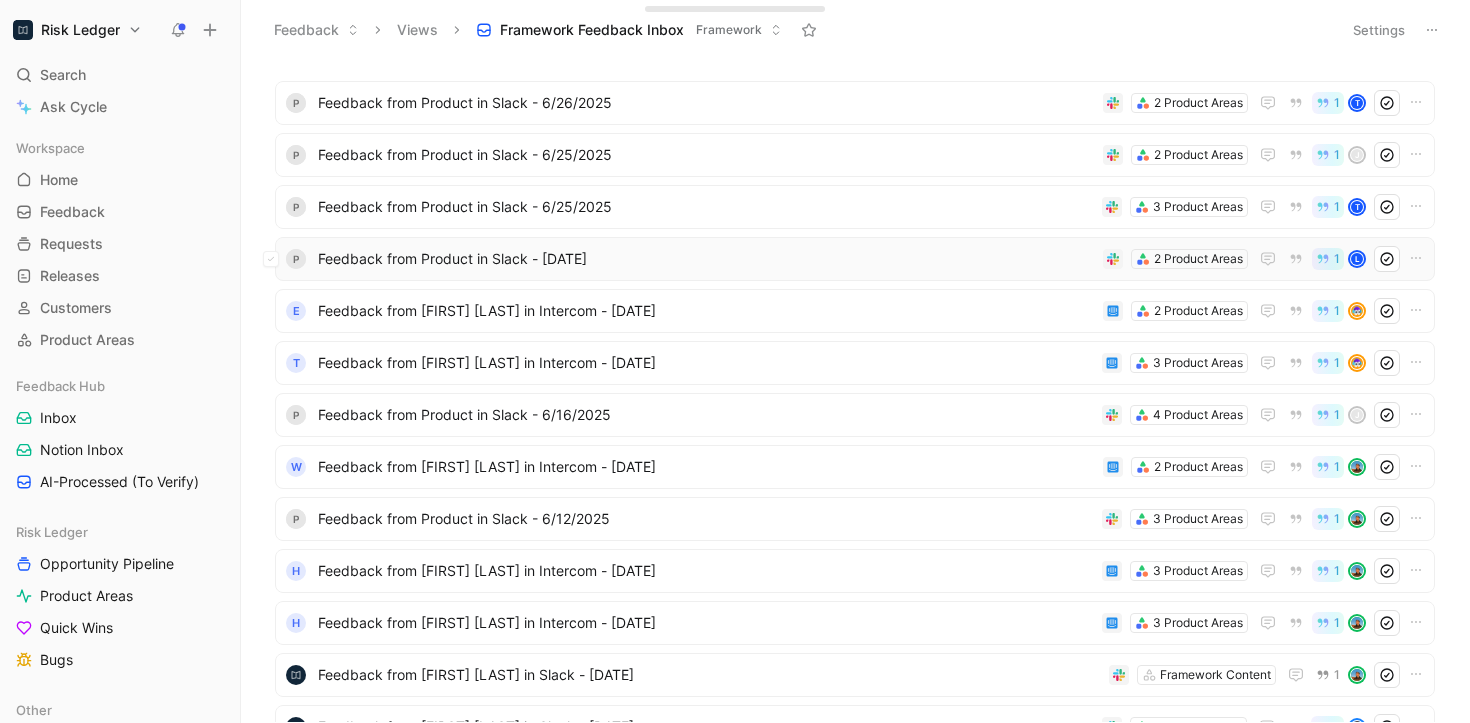 scroll, scrollTop: 0, scrollLeft: 0, axis: both 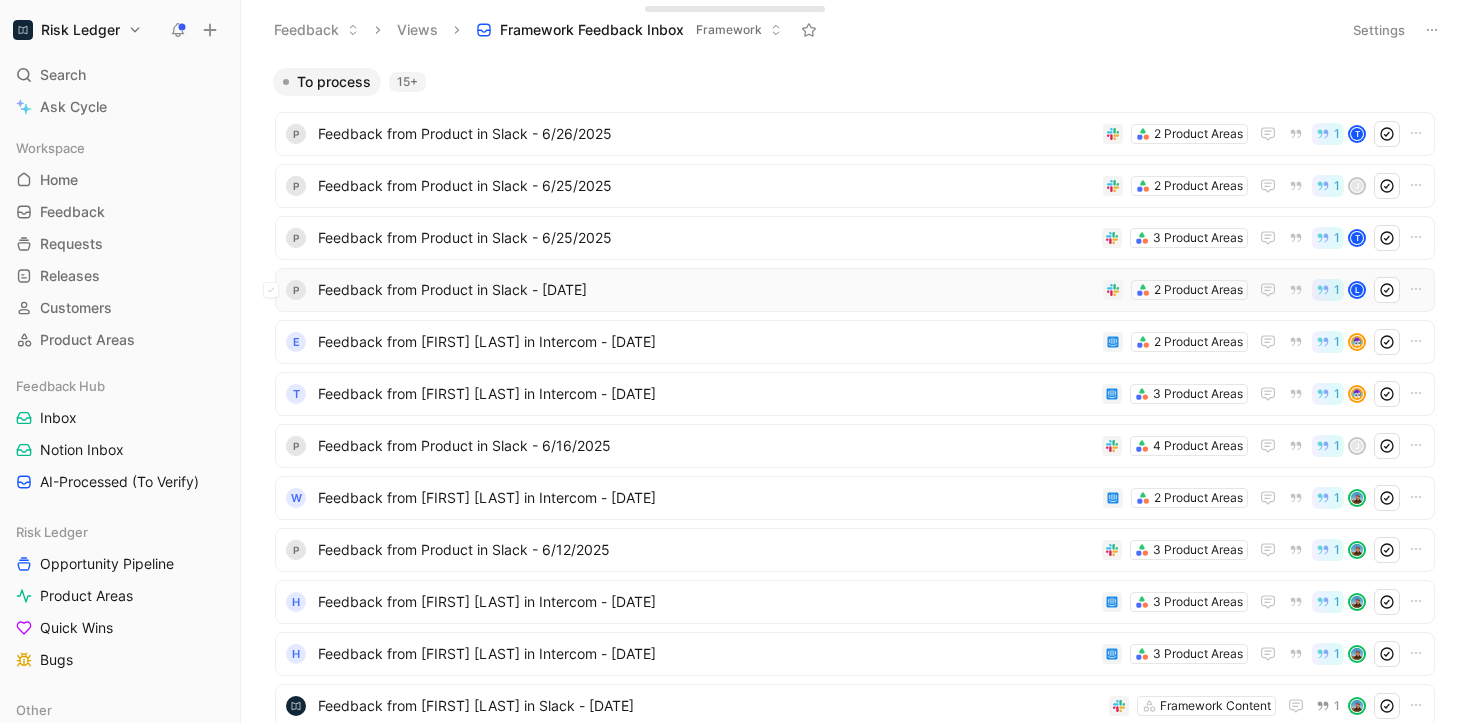 click on "Feedback from Product in Slack - [DATE]" at bounding box center (706, 290) 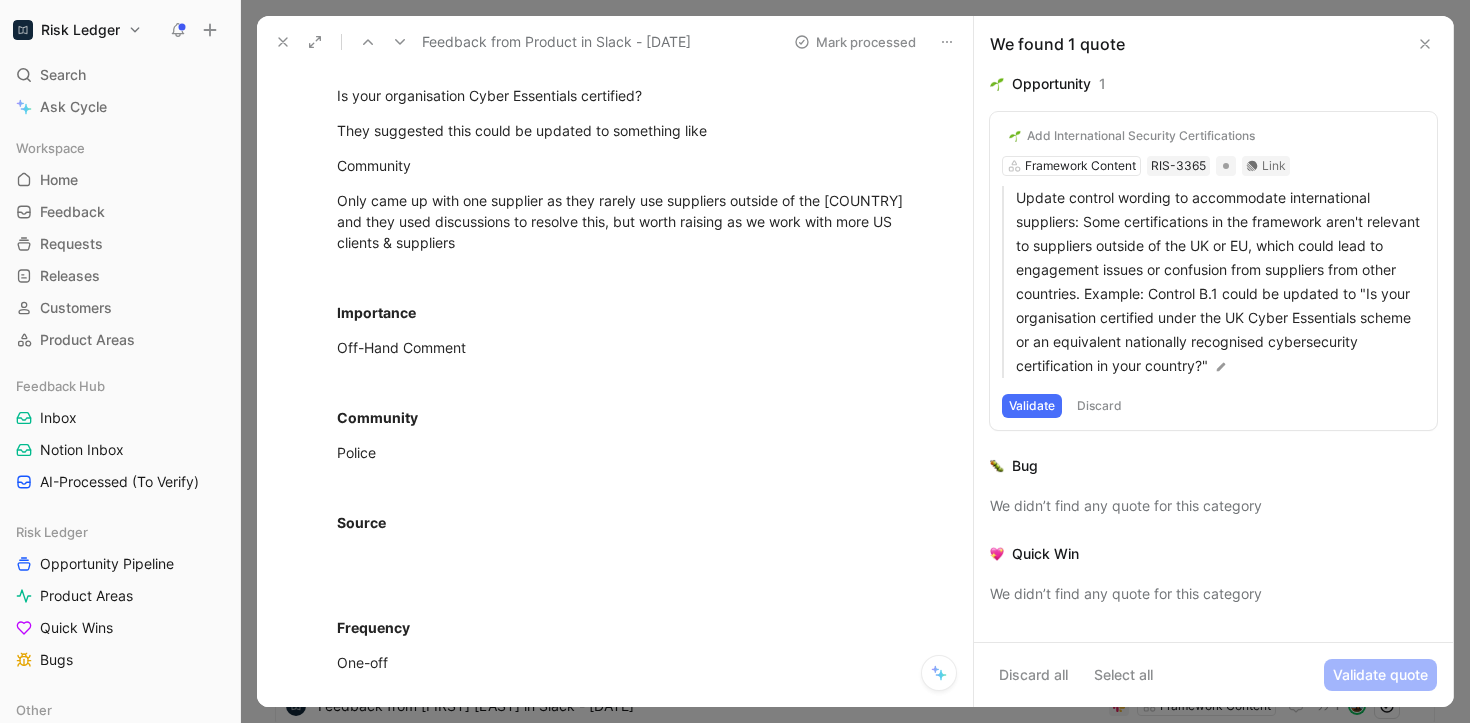 scroll, scrollTop: 734, scrollLeft: 0, axis: vertical 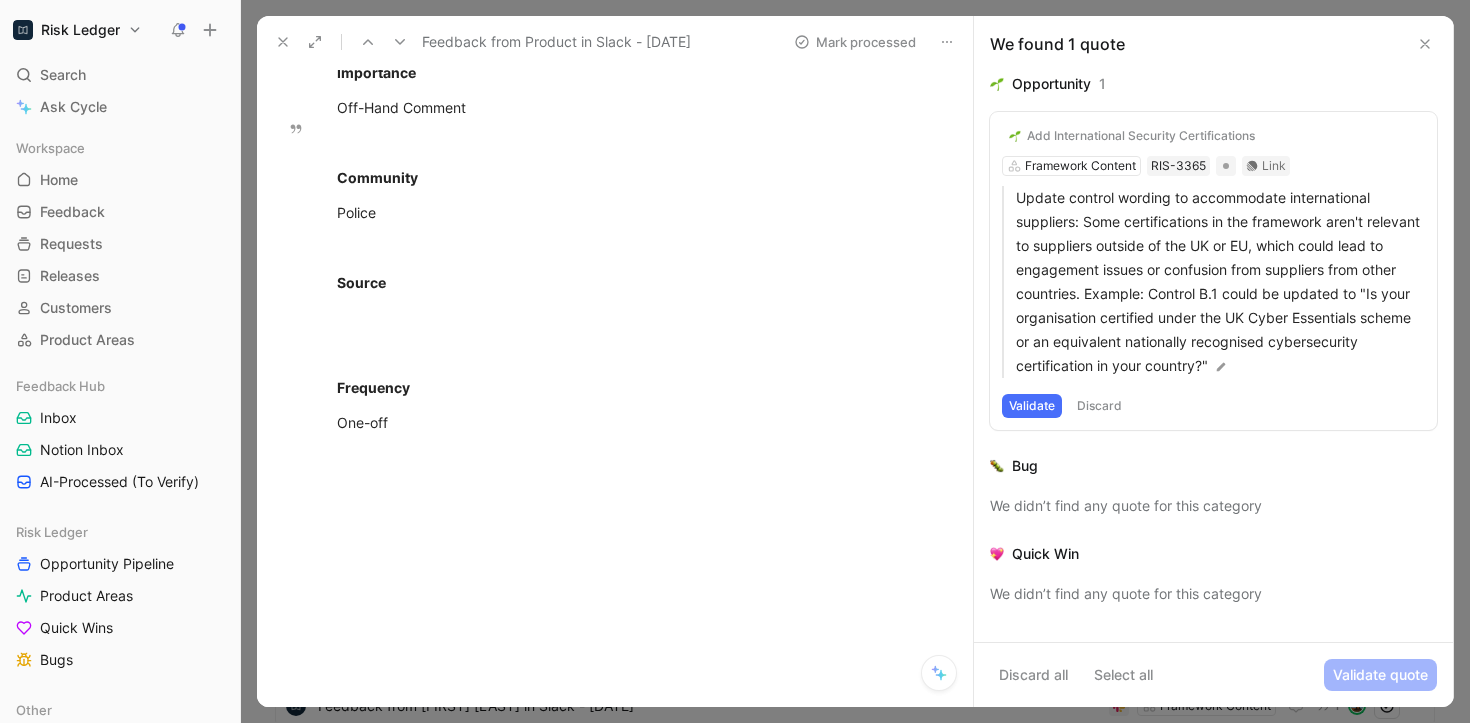 click at bounding box center [283, 42] 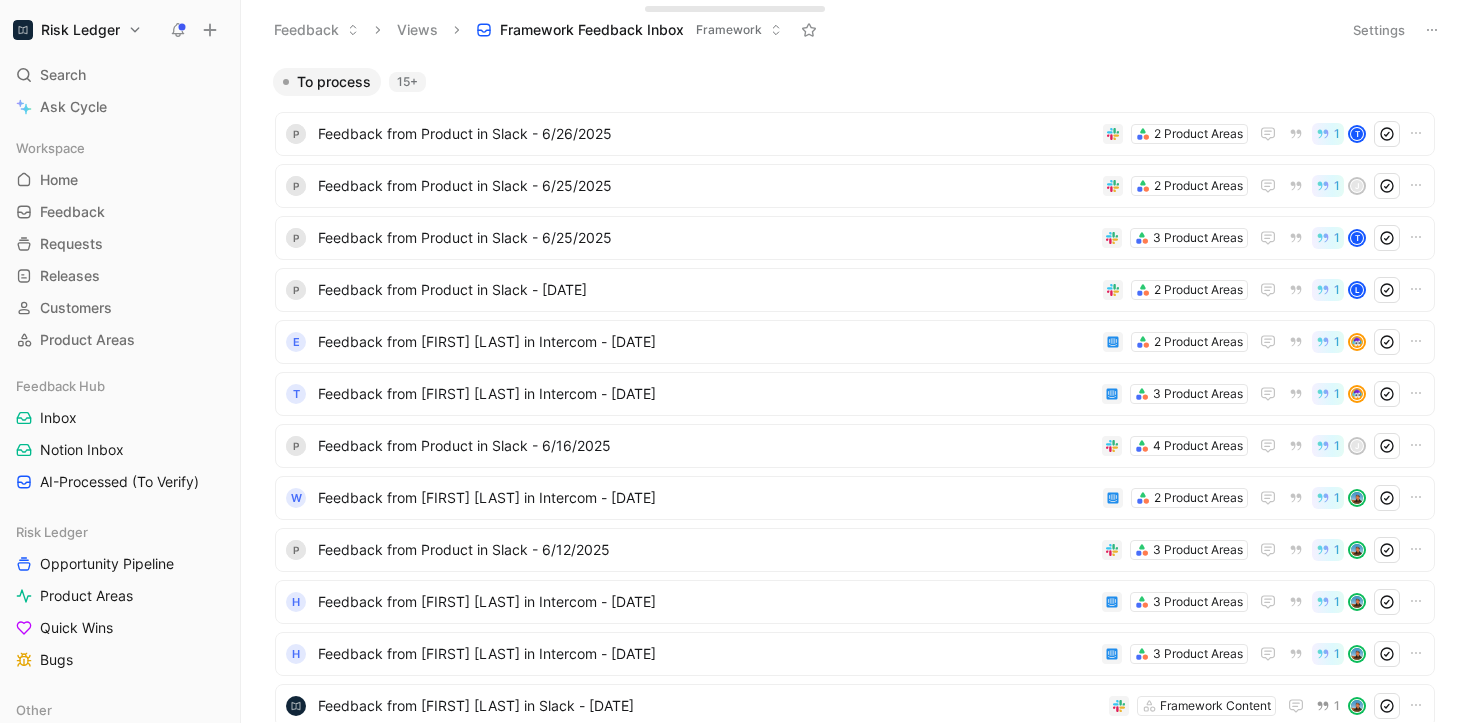 click on "P Feedback from Product in Slack - [DATE] 2 Product Areas 1 T P Feedback from Product in Slack - [DATE] 2 Product Areas 1 j P Feedback from Product in Slack - [DATE] 3 Product Areas 1 T P Feedback from Product in Slack - [DATE] 2 Product Areas 1 L E Feedback from [FIRST] [LAST] in Intercom - [DATE] 2 Product Areas 1 T Feedback from [FIRST] [LAST] in Intercom - [DATE] 3 Product Areas 1 P Feedback from Product in Slack - [DATE] 4 Product Areas 1 j W Feedback from [FIRST] [LAST] in Intercom - [DATE] 2 Product Areas 1 P Feedback from Product in Slack - [DATE] 3 Product Areas 1 H Feedback from [FIRST] [LAST] in Intercom - [DATE] 3 Product Areas 1 H Feedback from [FIRST] [LAST] in Intercom - [DATE] 3 Product Areas 1 Feedback from [FIRST] [LAST] in Slack - [DATE] Framework Content 1 Feedback from [FIRST] [LAST] in Slack - [DATE] 5 Product Areas 2 Feedback from [FIRST] [LAST] in Intercom - [DATE] 3 Product Areas 1 Feedback from [FIRST] [LAST] in Slack - [DATE] 3 Product Areas 2 Load 15 more" at bounding box center [855, 517] 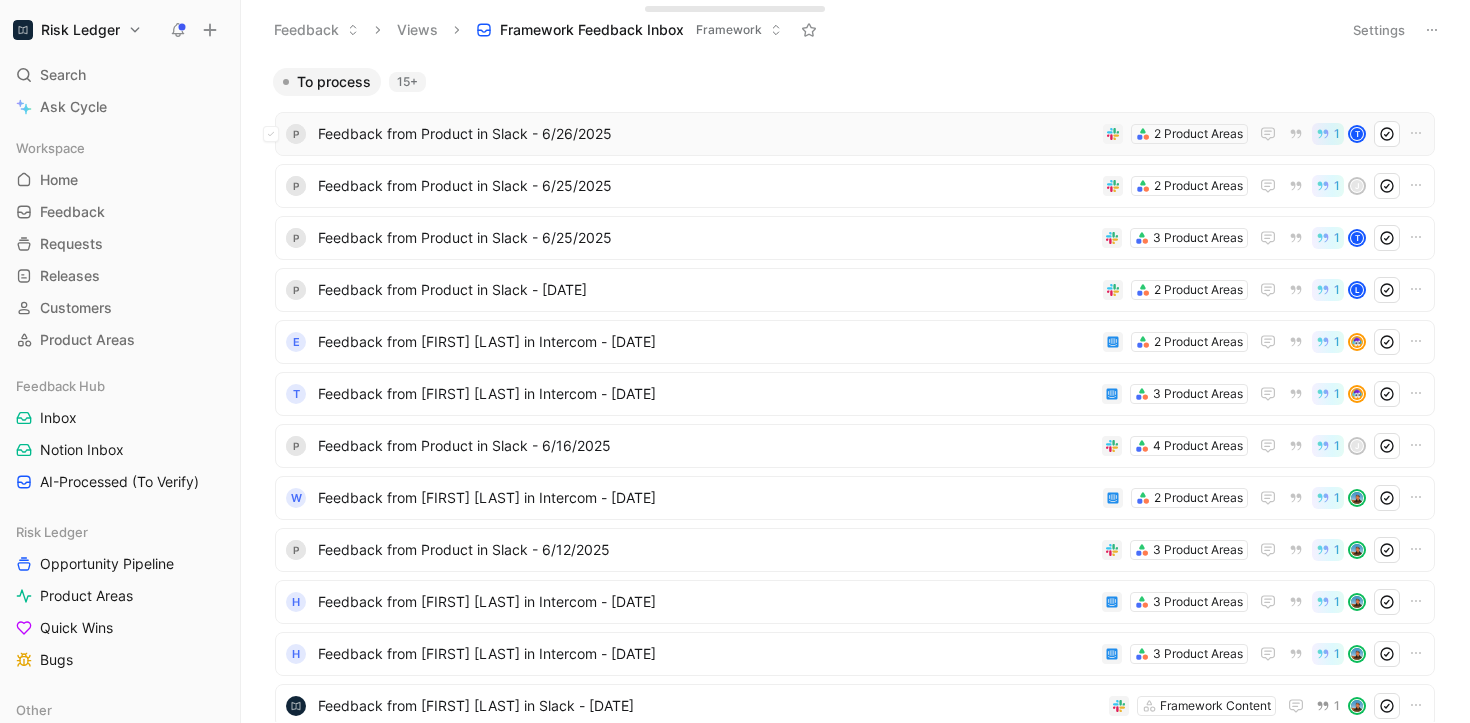 click on "P Feedback from [FIRST] in Slack - [DATE] [NUMBER] Product Areas [NUMBER] T" at bounding box center (855, 134) 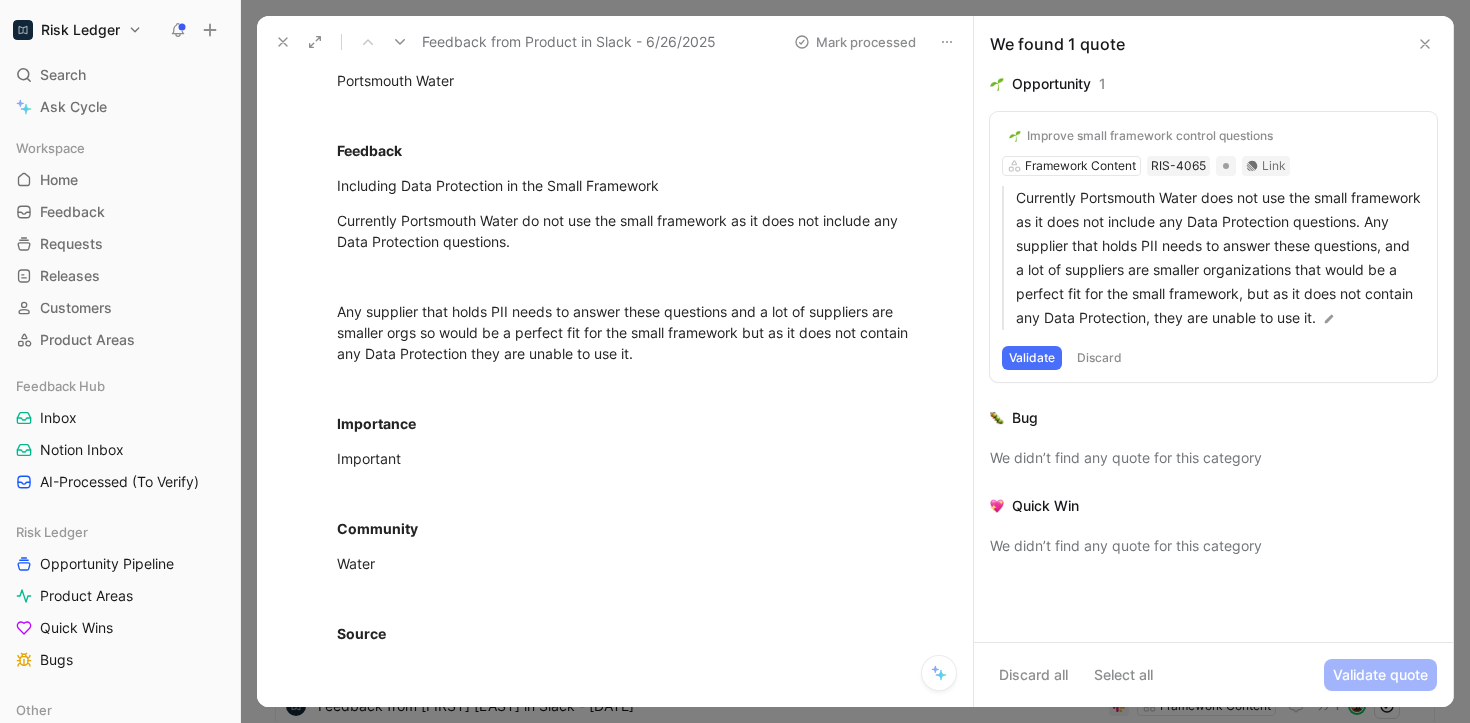 scroll, scrollTop: 267, scrollLeft: 0, axis: vertical 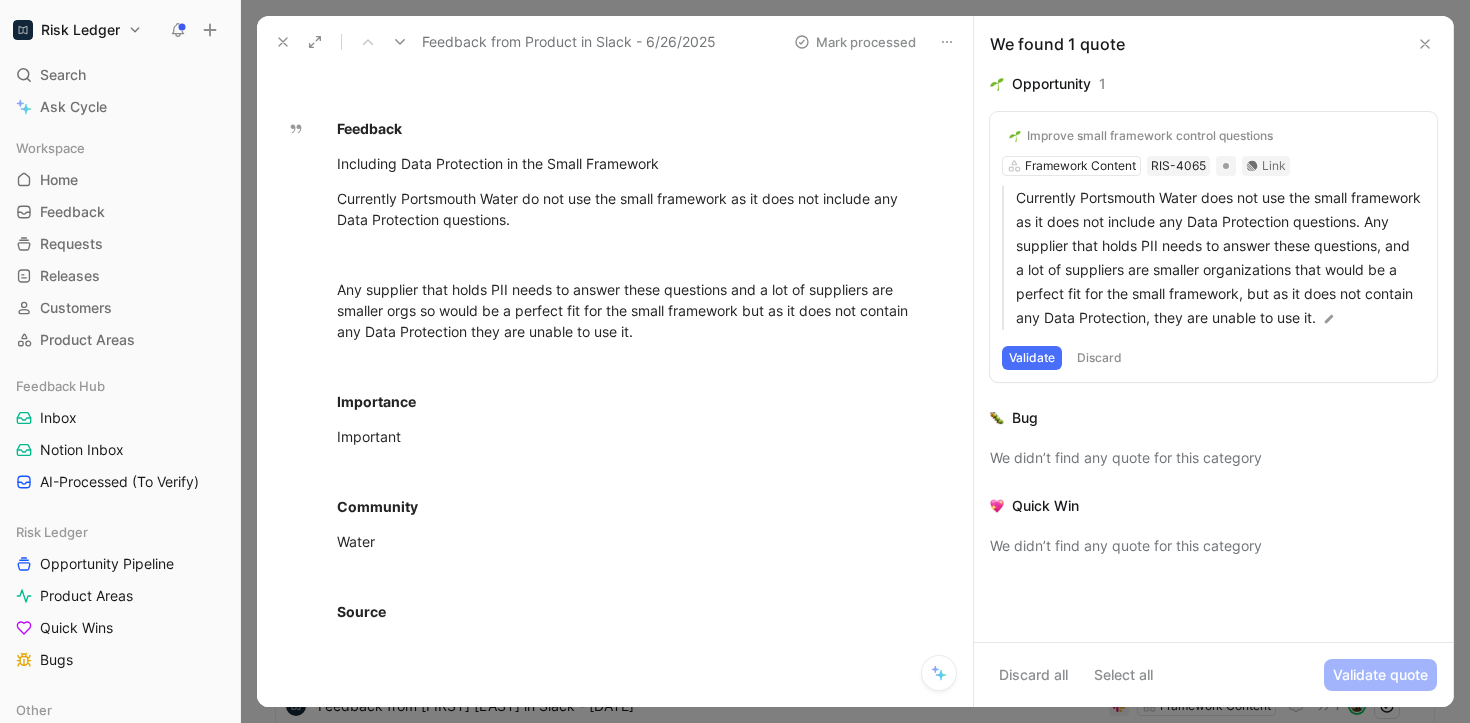 click at bounding box center [283, 42] 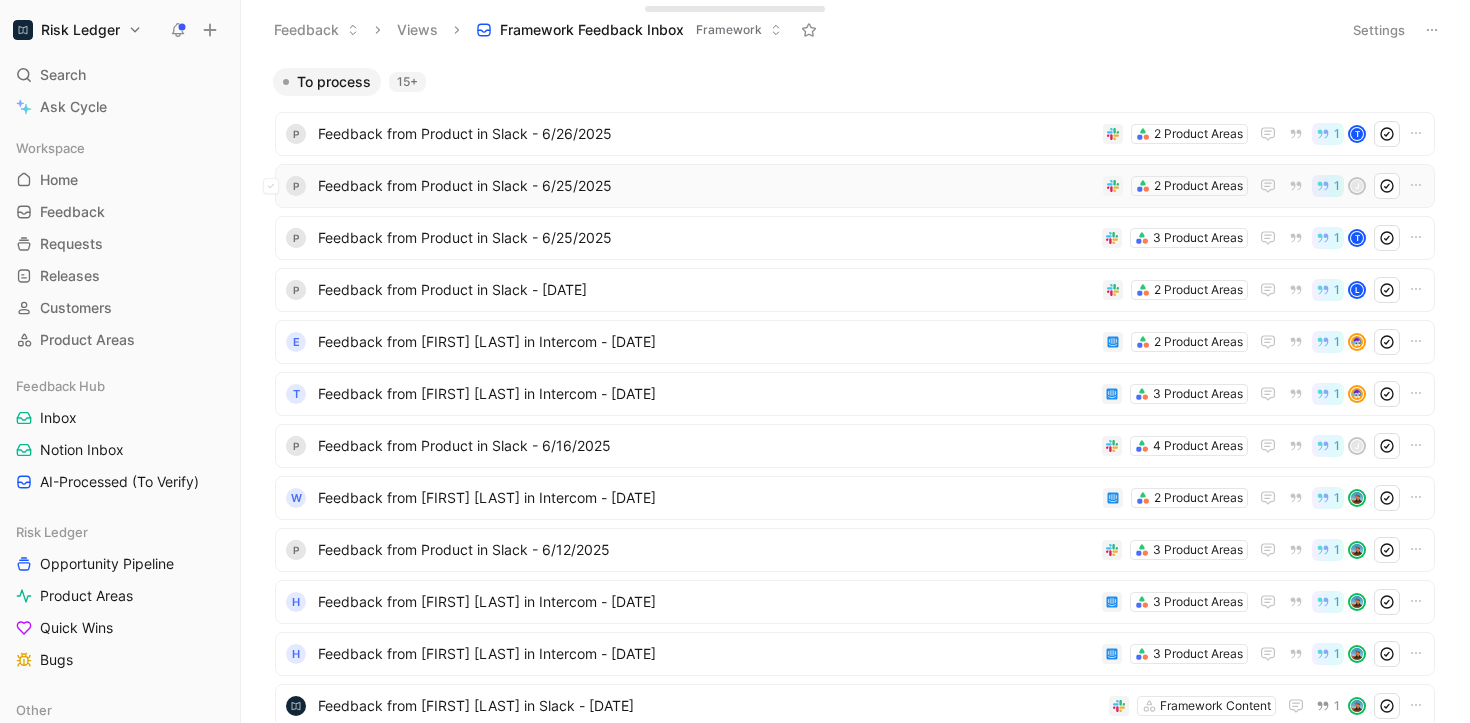 click on "Feedback from Product in Slack - 6/25/2025" at bounding box center (706, 186) 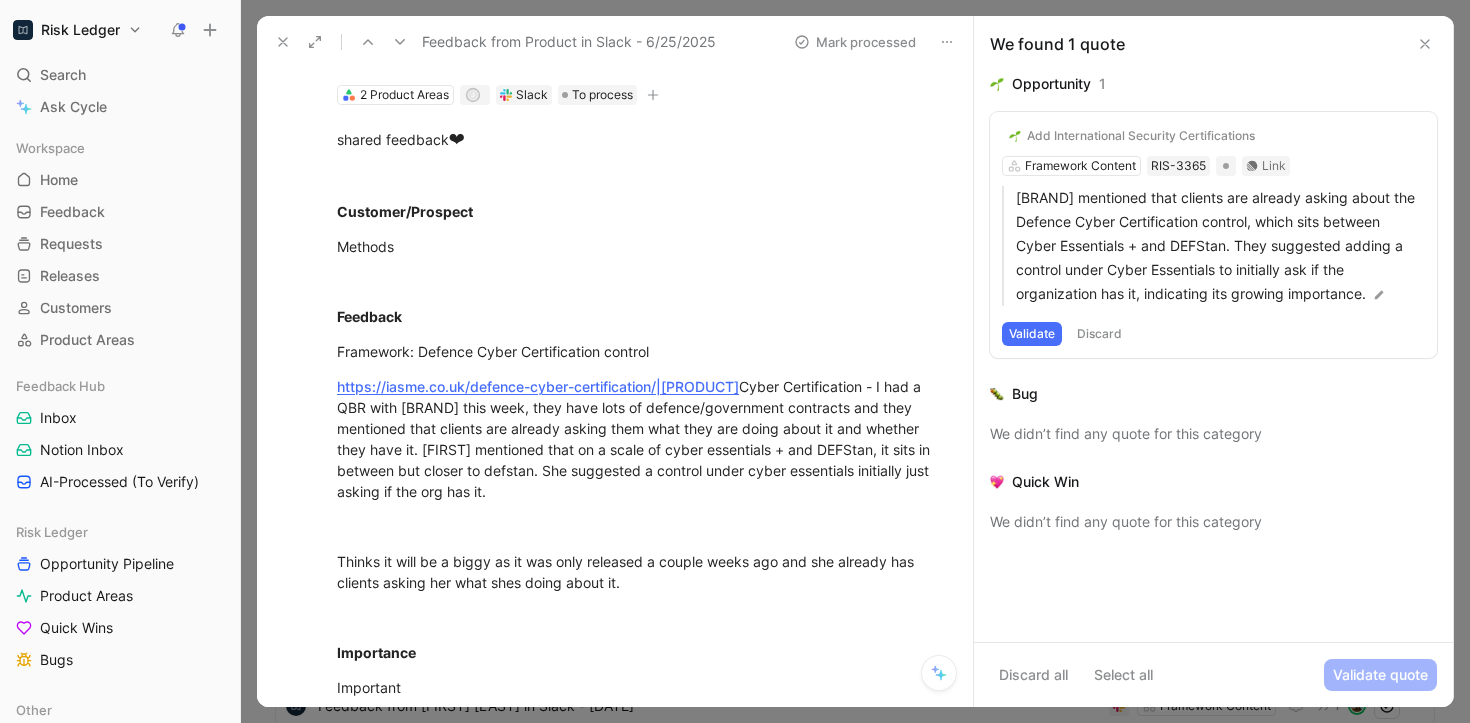 scroll, scrollTop: 108, scrollLeft: 0, axis: vertical 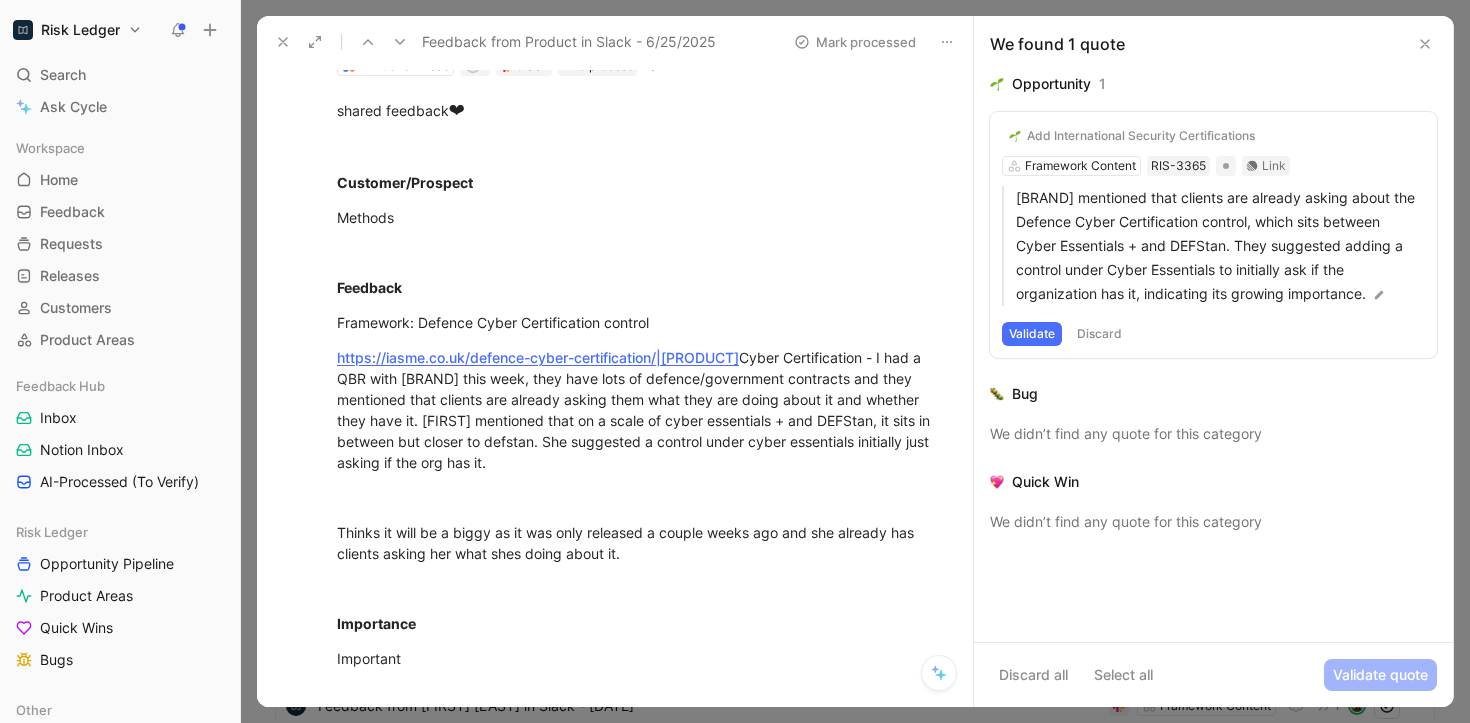 click at bounding box center (283, 42) 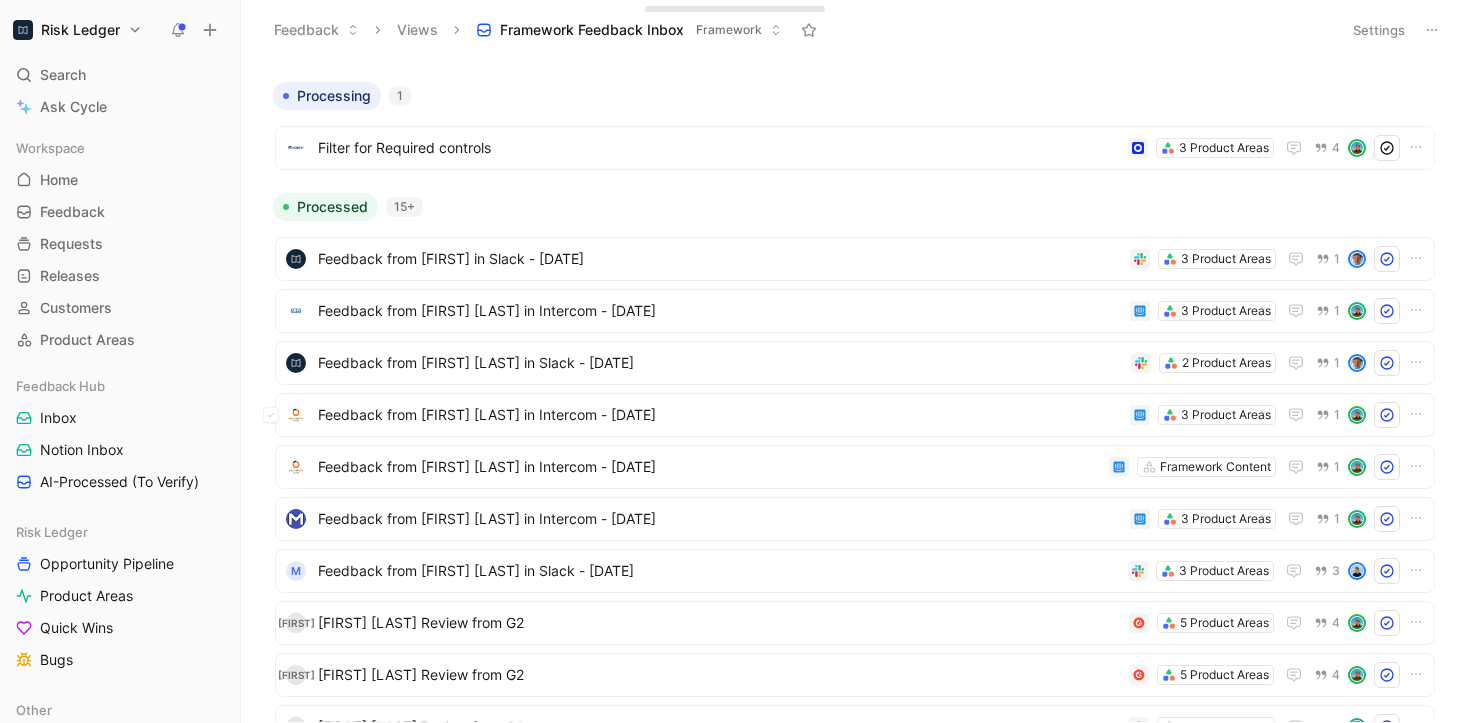 scroll, scrollTop: 855, scrollLeft: 0, axis: vertical 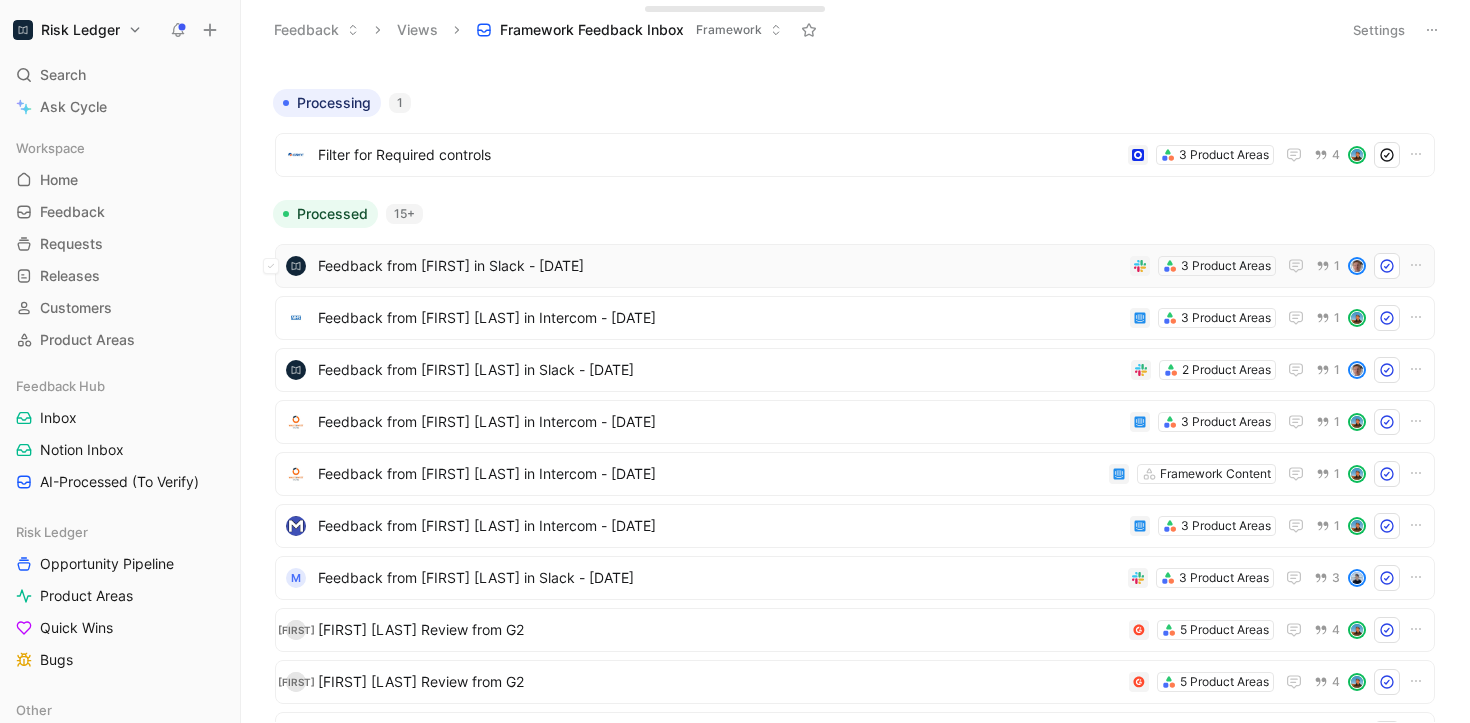 click on "Feedback from [FIRST] in Slack - [DATE]" at bounding box center [720, 266] 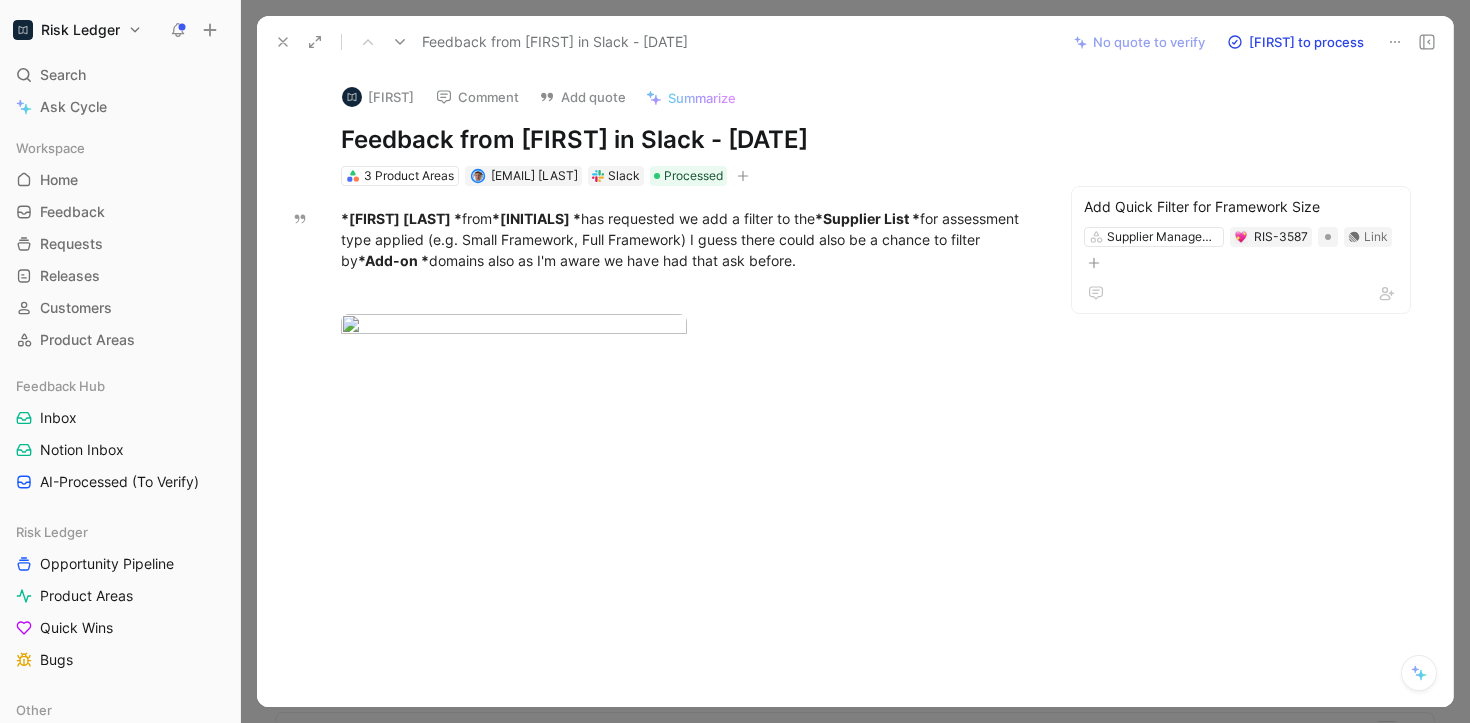 click at bounding box center [283, 42] 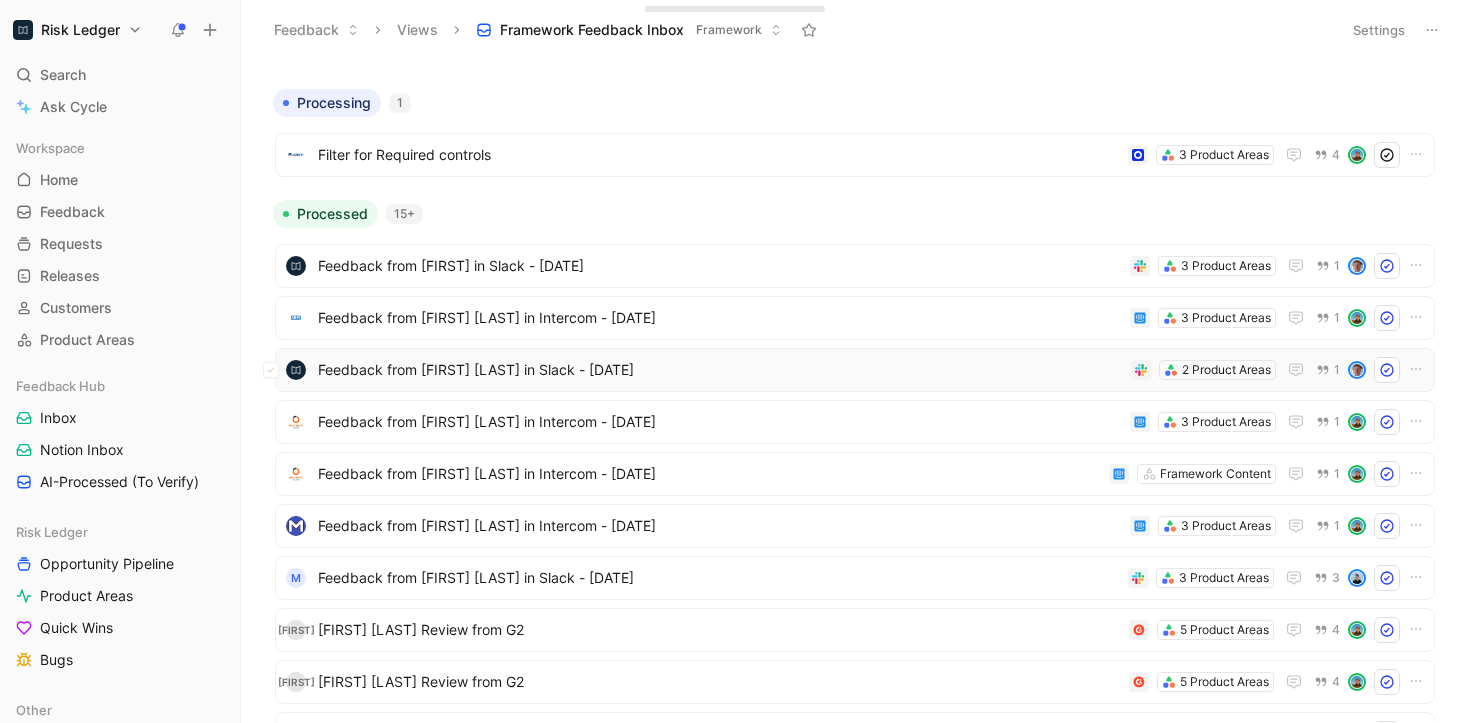 click on "Feedback from [FIRST] [LAST] in Slack - [DATE]" at bounding box center (720, 370) 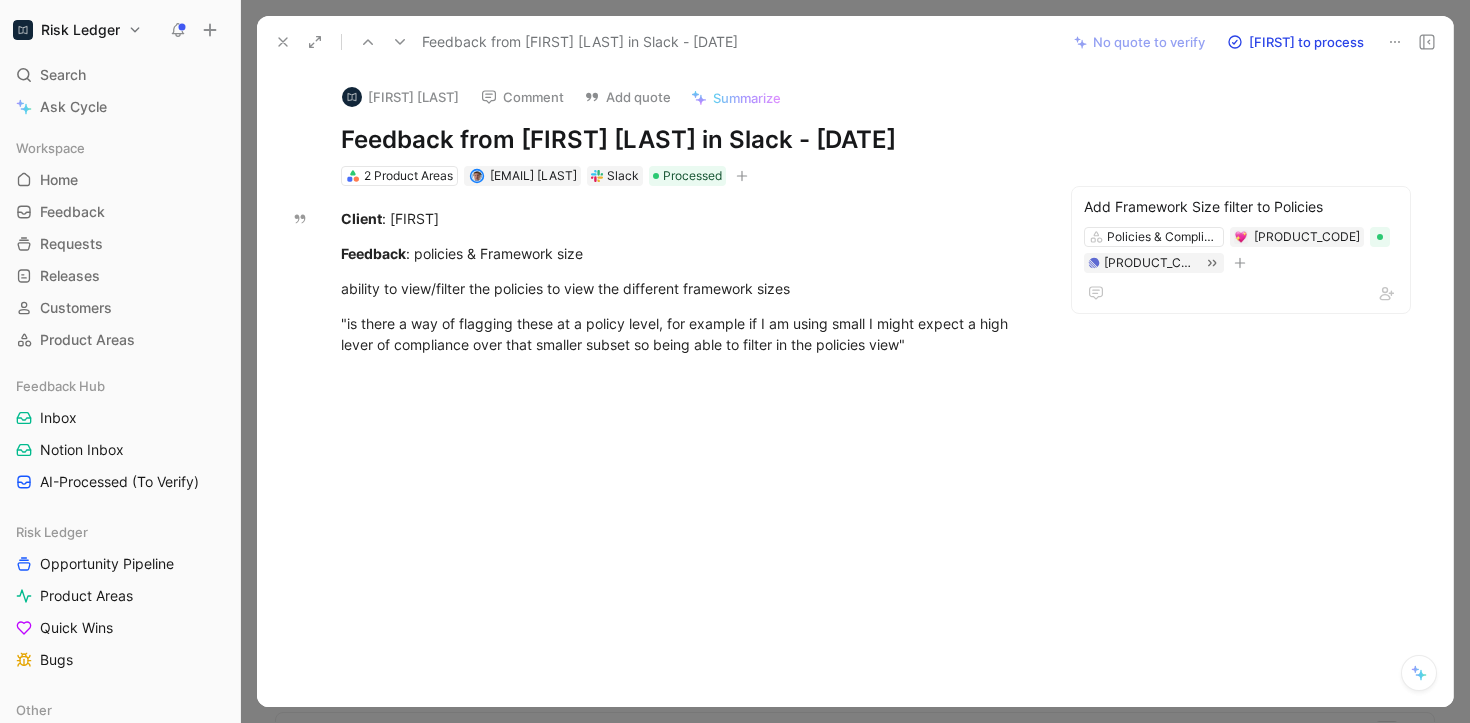 click at bounding box center [283, 42] 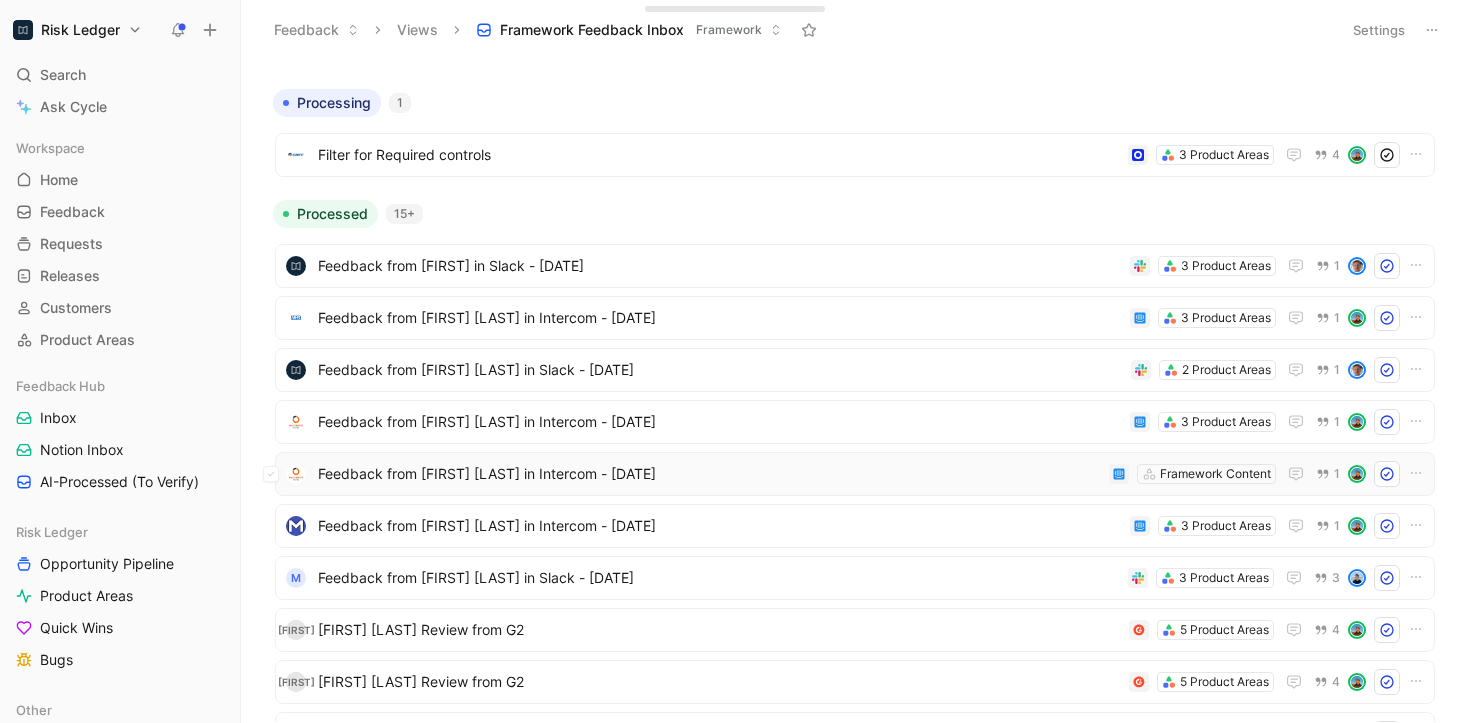 click on "Feedback from [FIRST] [LAST] in Intercom - [DATE] Framework Content [NUMBER]" at bounding box center (855, 474) 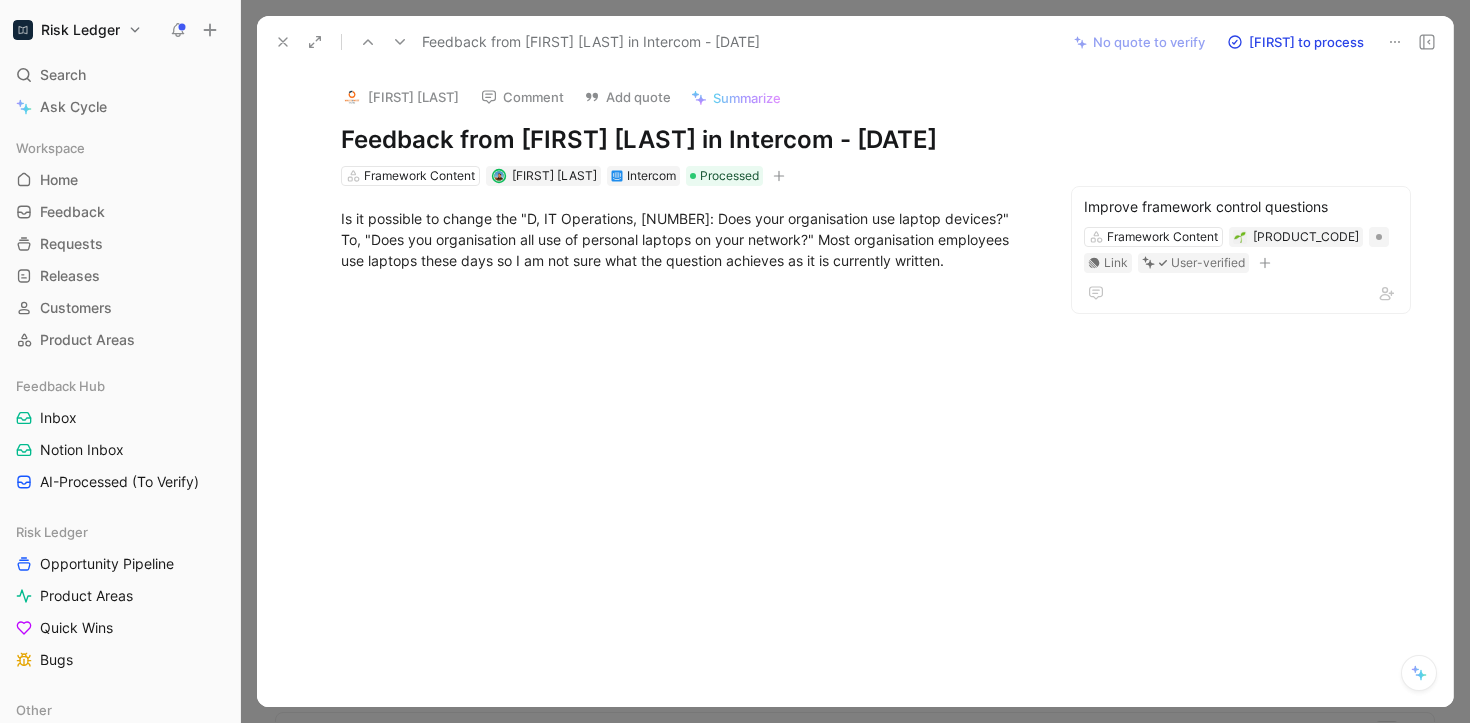 click at bounding box center (283, 42) 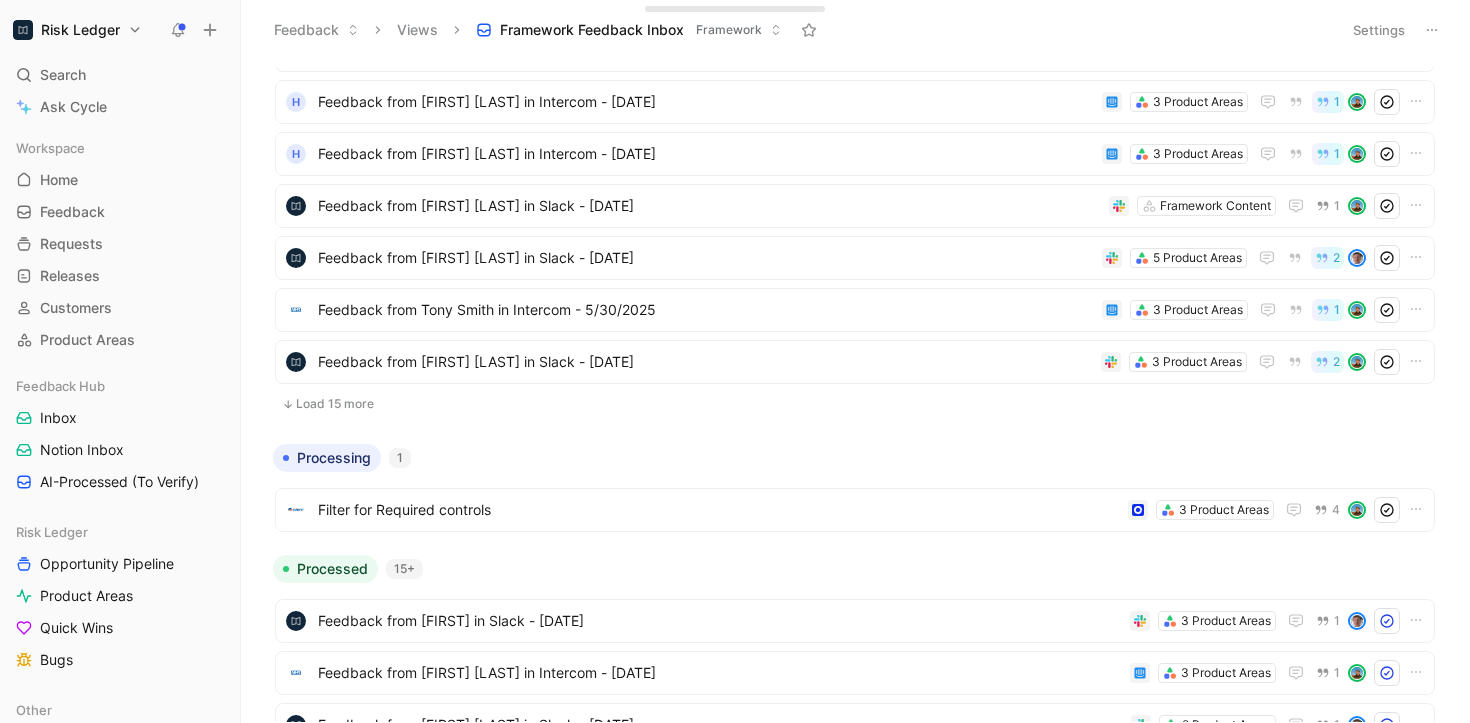 scroll, scrollTop: 488, scrollLeft: 0, axis: vertical 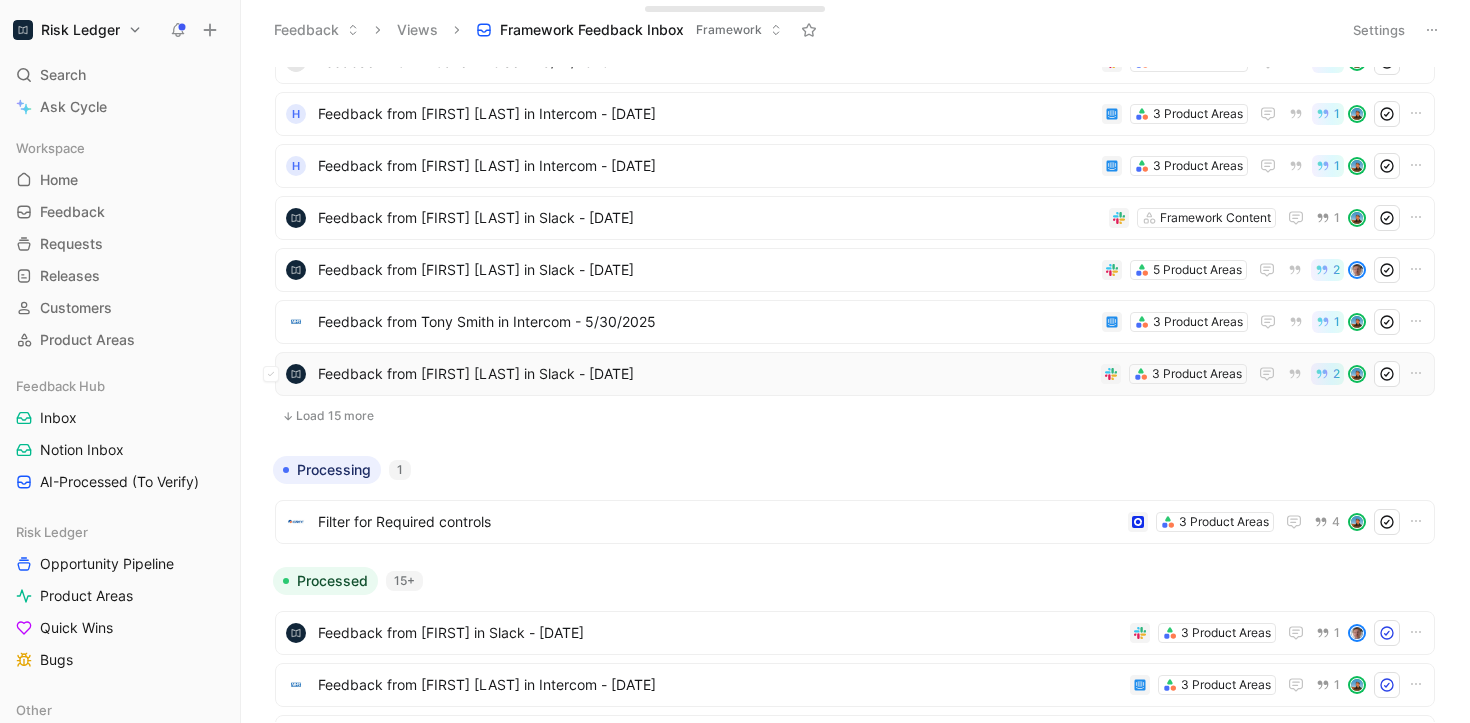 click on "Feedback from [FIRST] [LAST] in Slack - [DATE]" at bounding box center [705, 374] 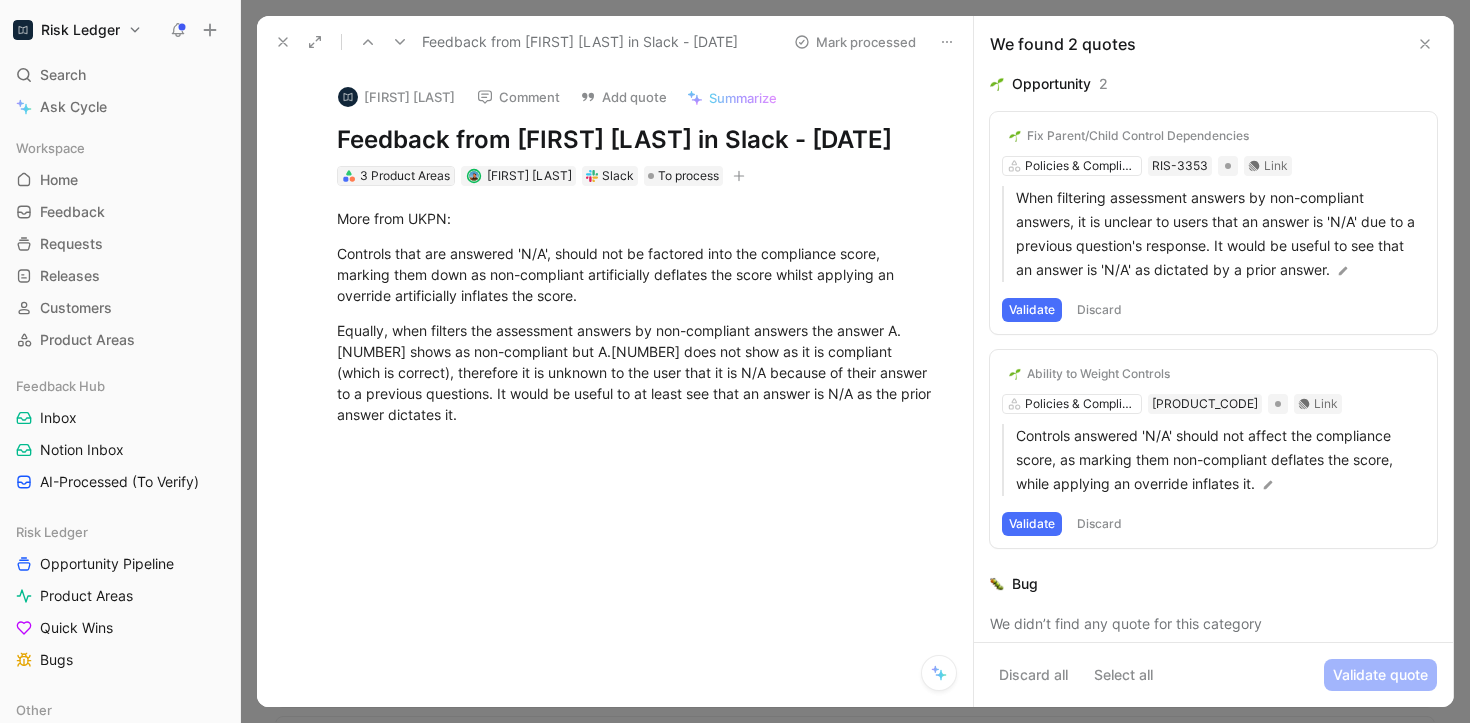 click on "3 Product Areas" at bounding box center [405, 176] 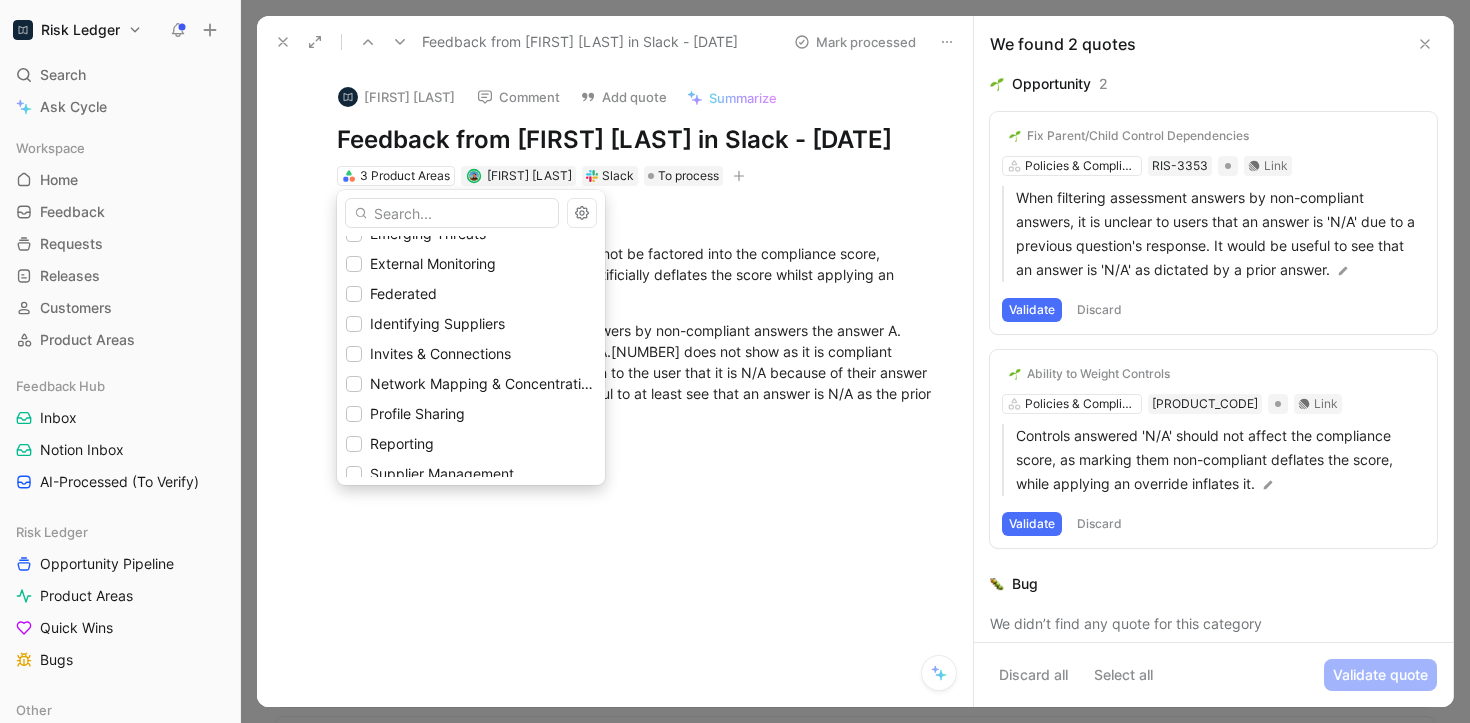 scroll, scrollTop: 873, scrollLeft: 0, axis: vertical 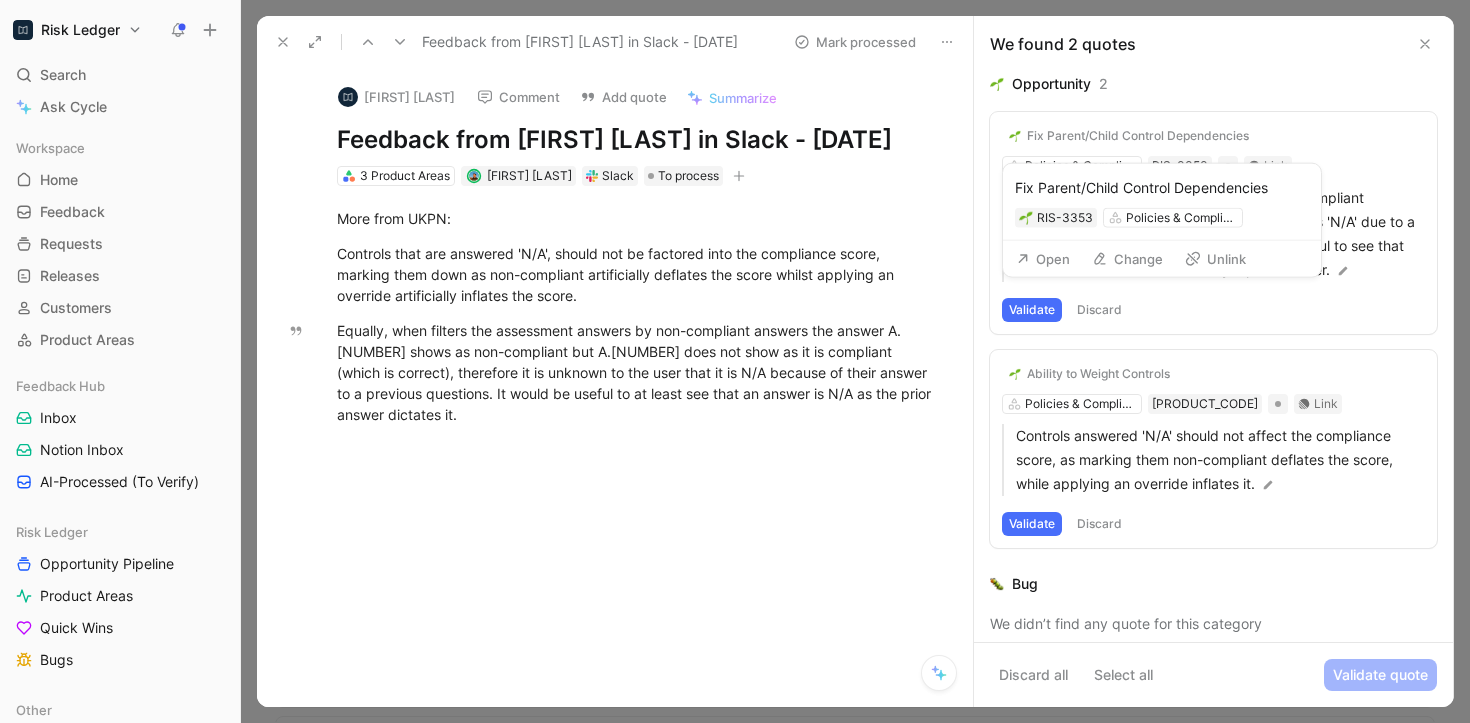 click at bounding box center (990, 136) 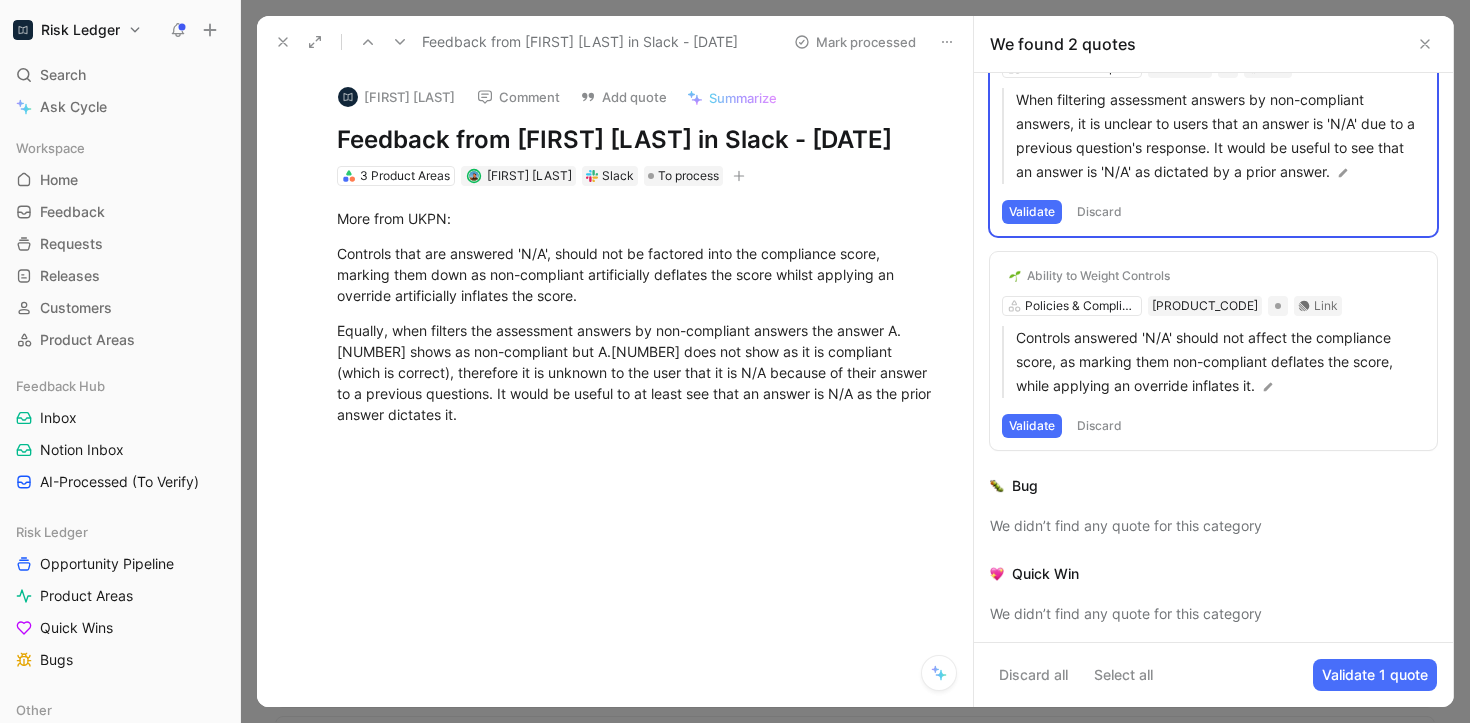 scroll, scrollTop: 87, scrollLeft: 0, axis: vertical 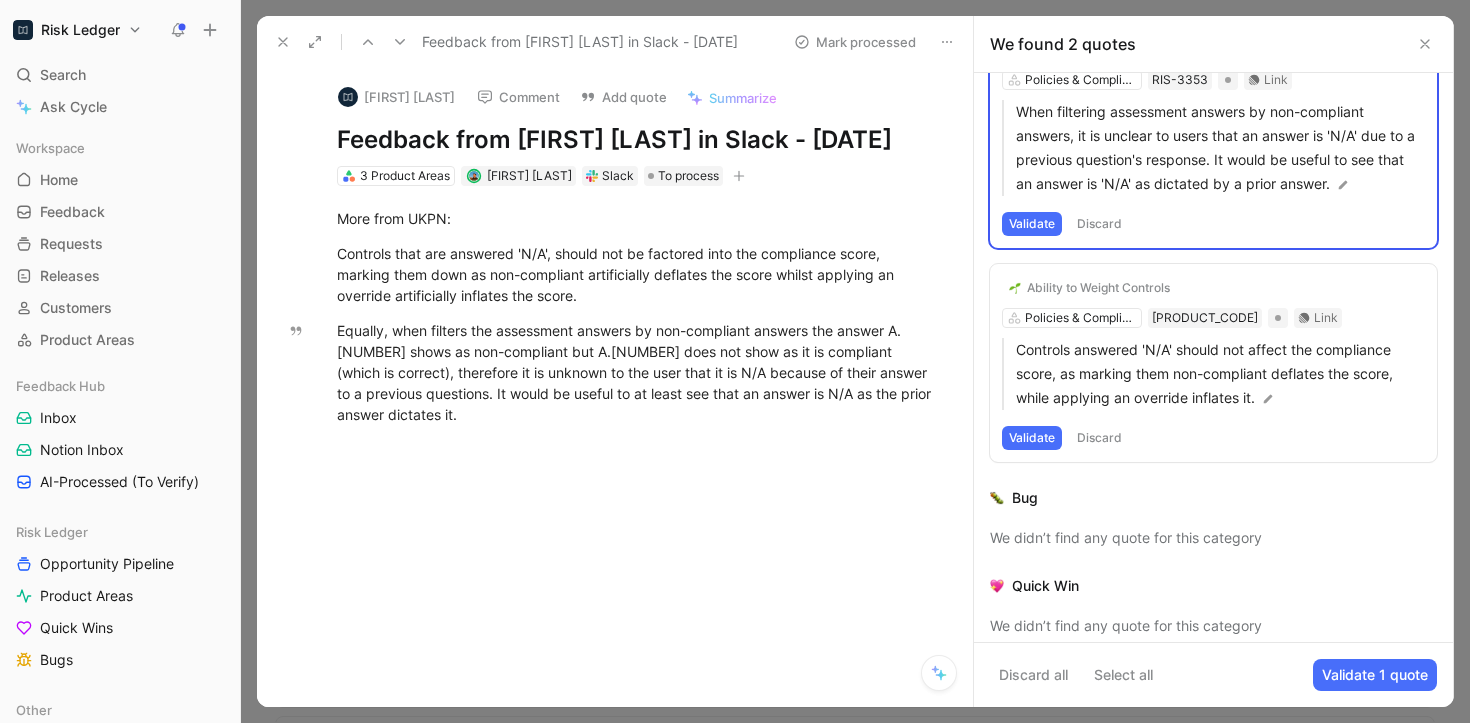 click on "Validate 1 quote" at bounding box center (1375, 675) 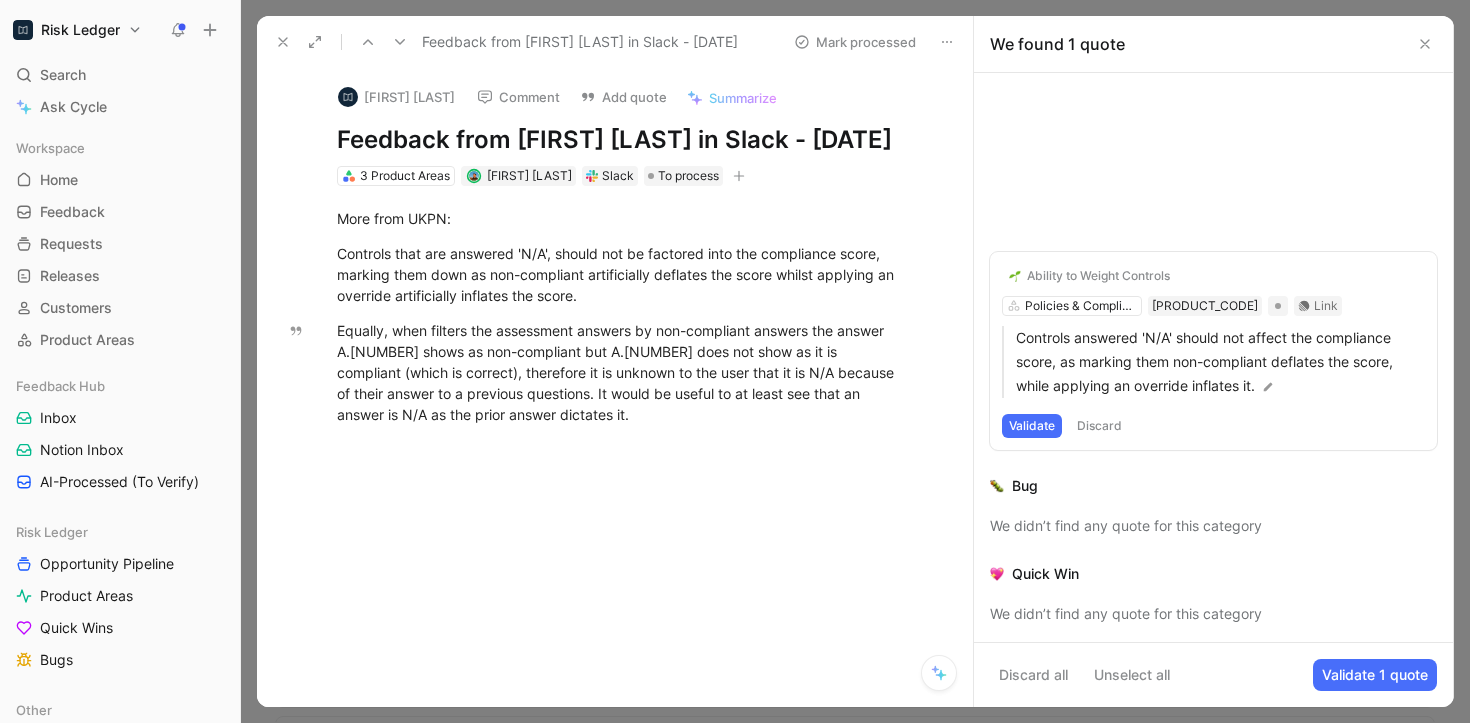 scroll, scrollTop: 0, scrollLeft: 0, axis: both 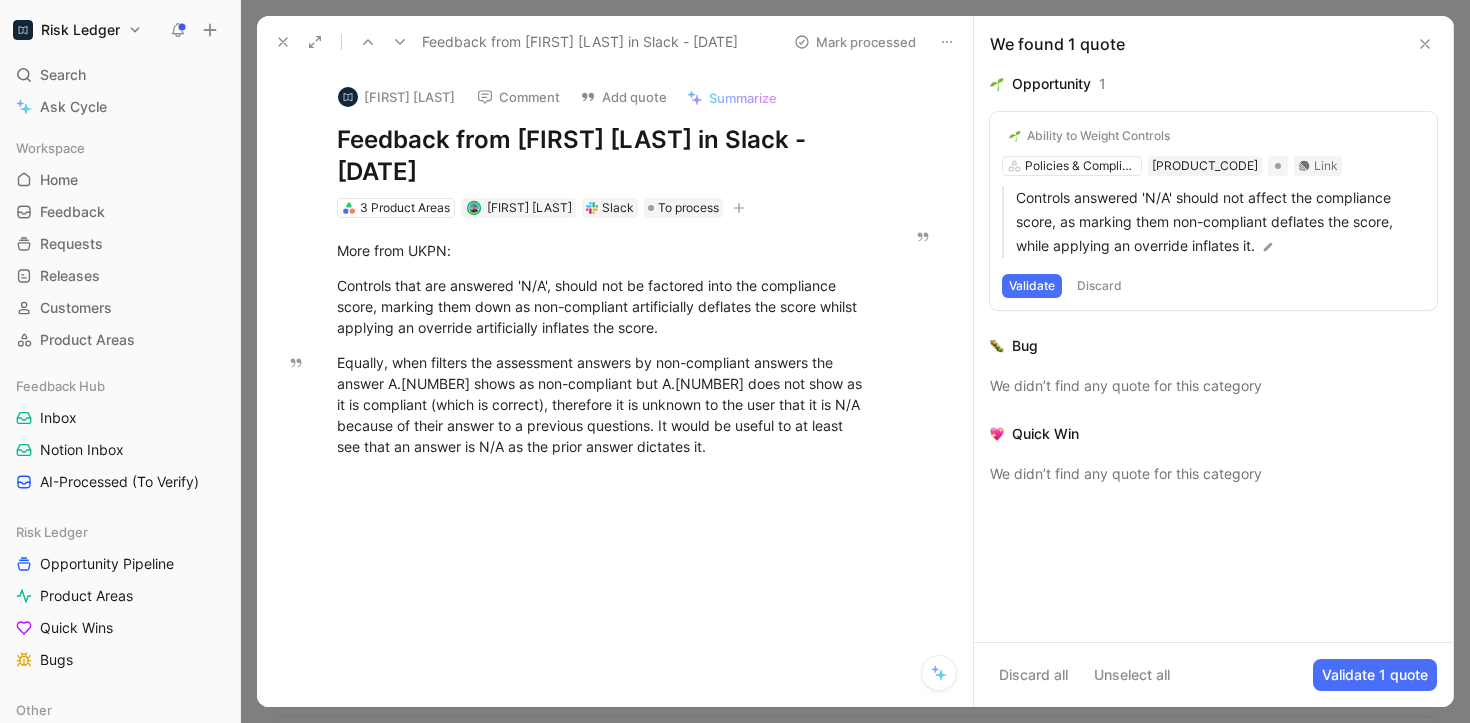 click on "Mark processed" at bounding box center [855, 42] 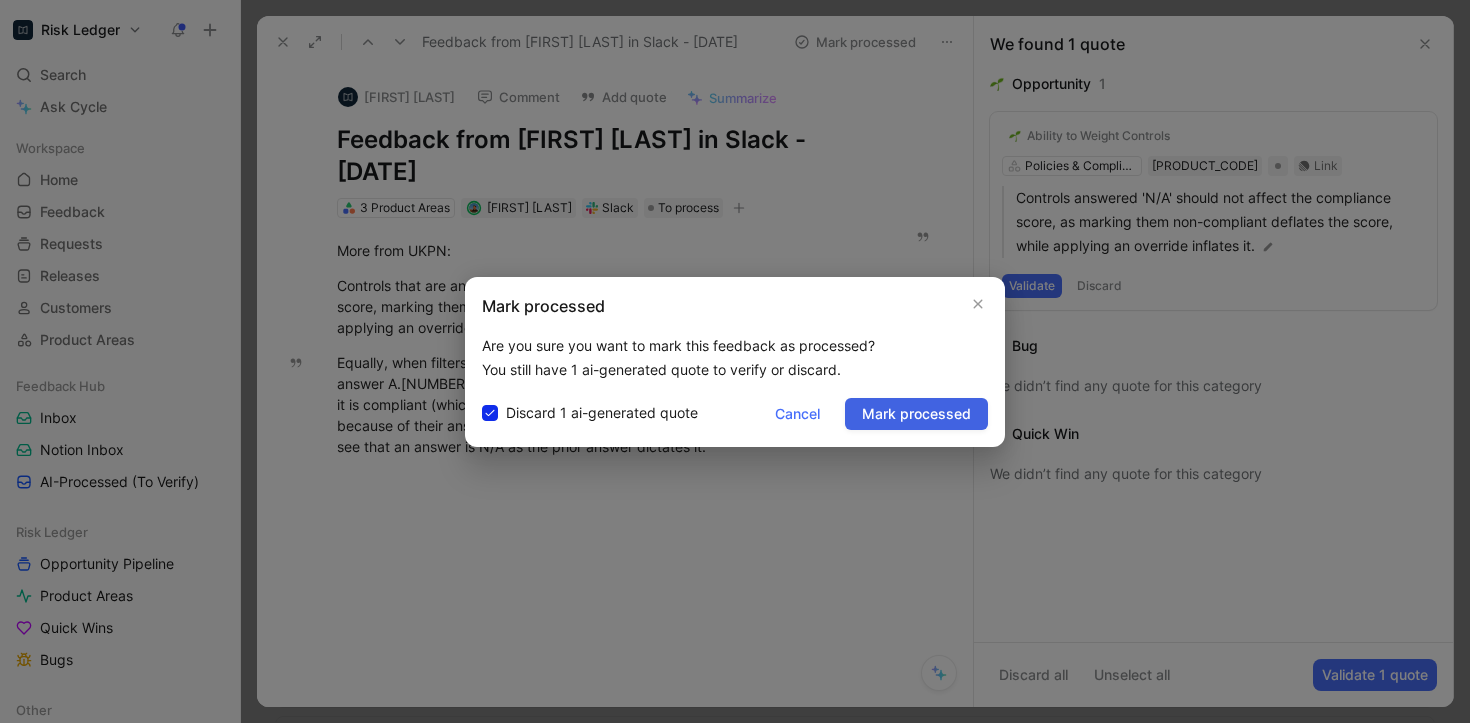 click on "Mark processed" at bounding box center [916, 414] 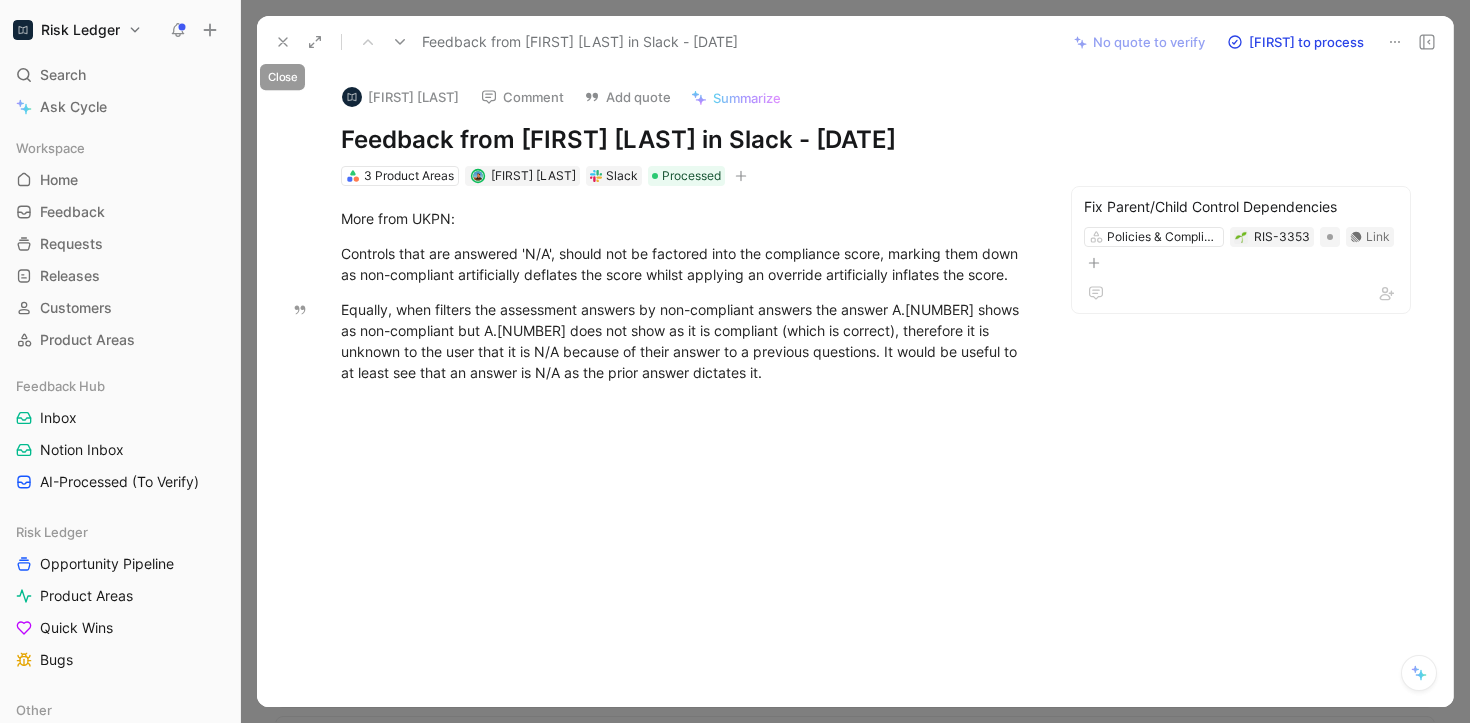 click at bounding box center (283, 42) 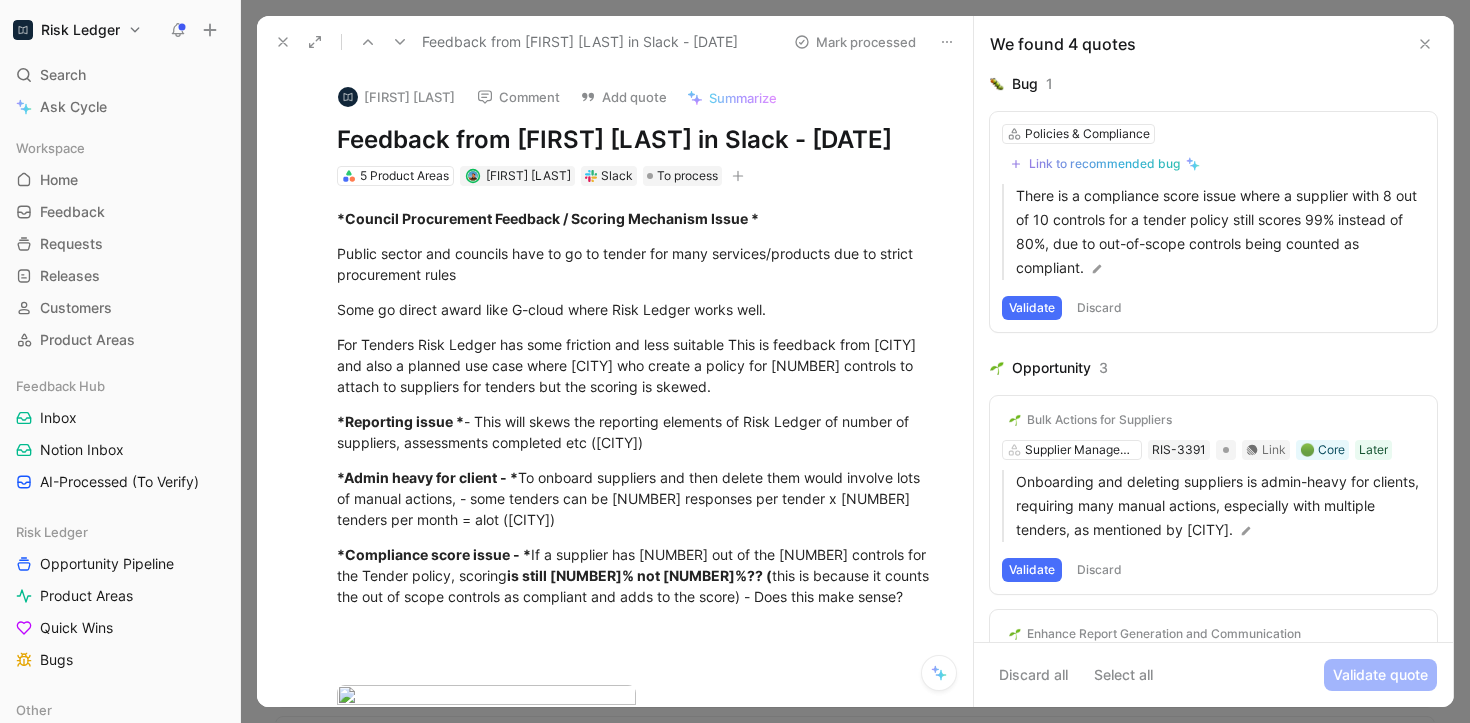 scroll, scrollTop: 139, scrollLeft: 0, axis: vertical 